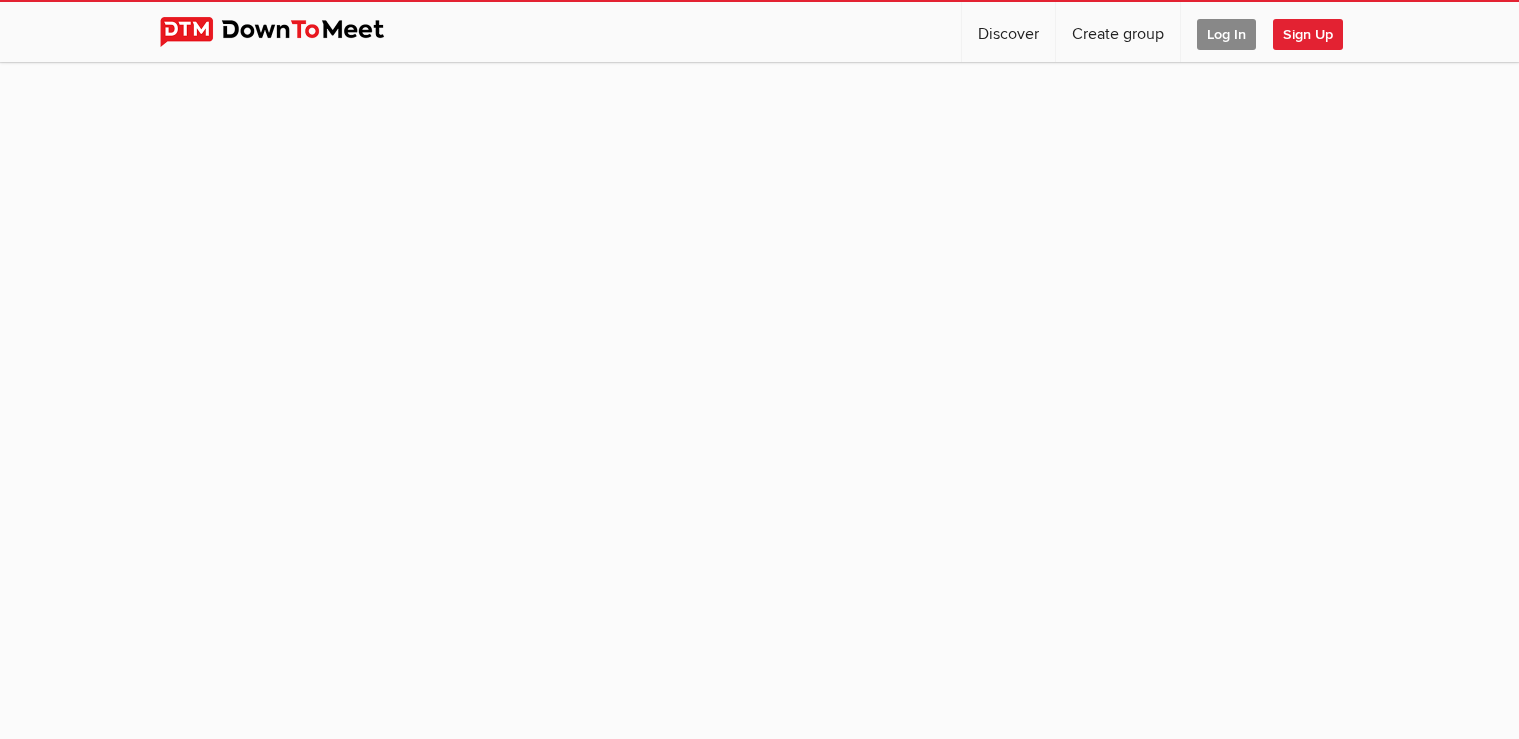 scroll, scrollTop: 0, scrollLeft: 0, axis: both 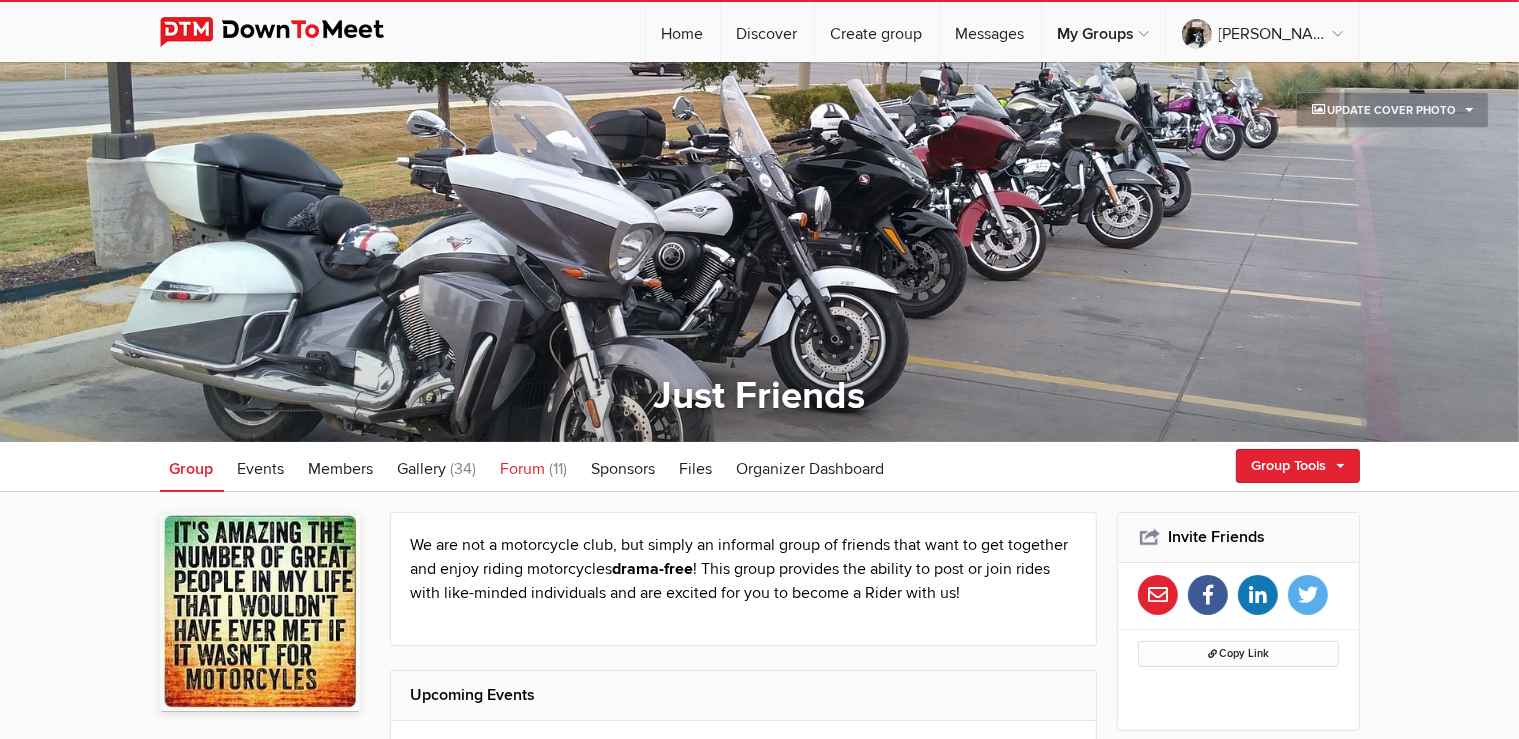 click on "Forum" 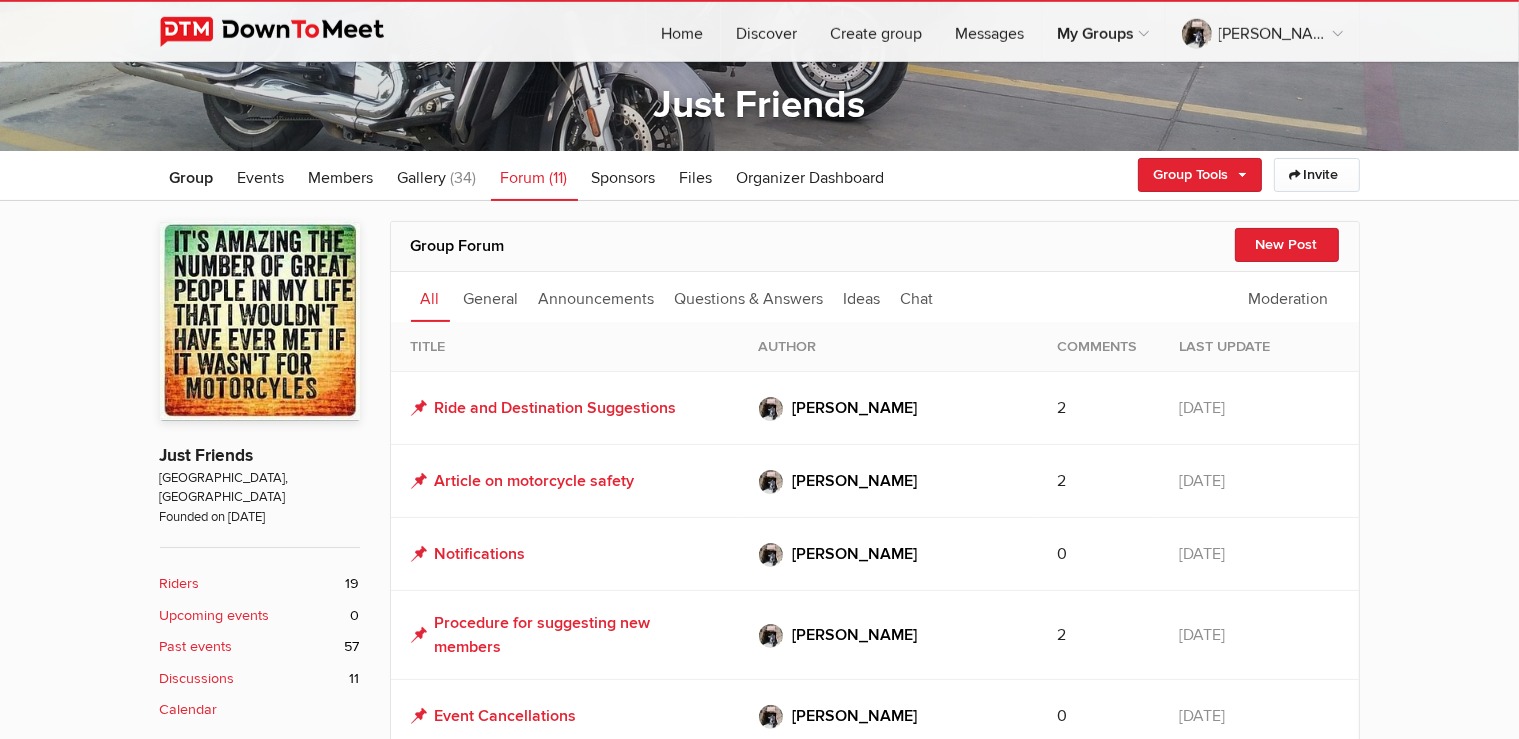 scroll, scrollTop: 105, scrollLeft: 0, axis: vertical 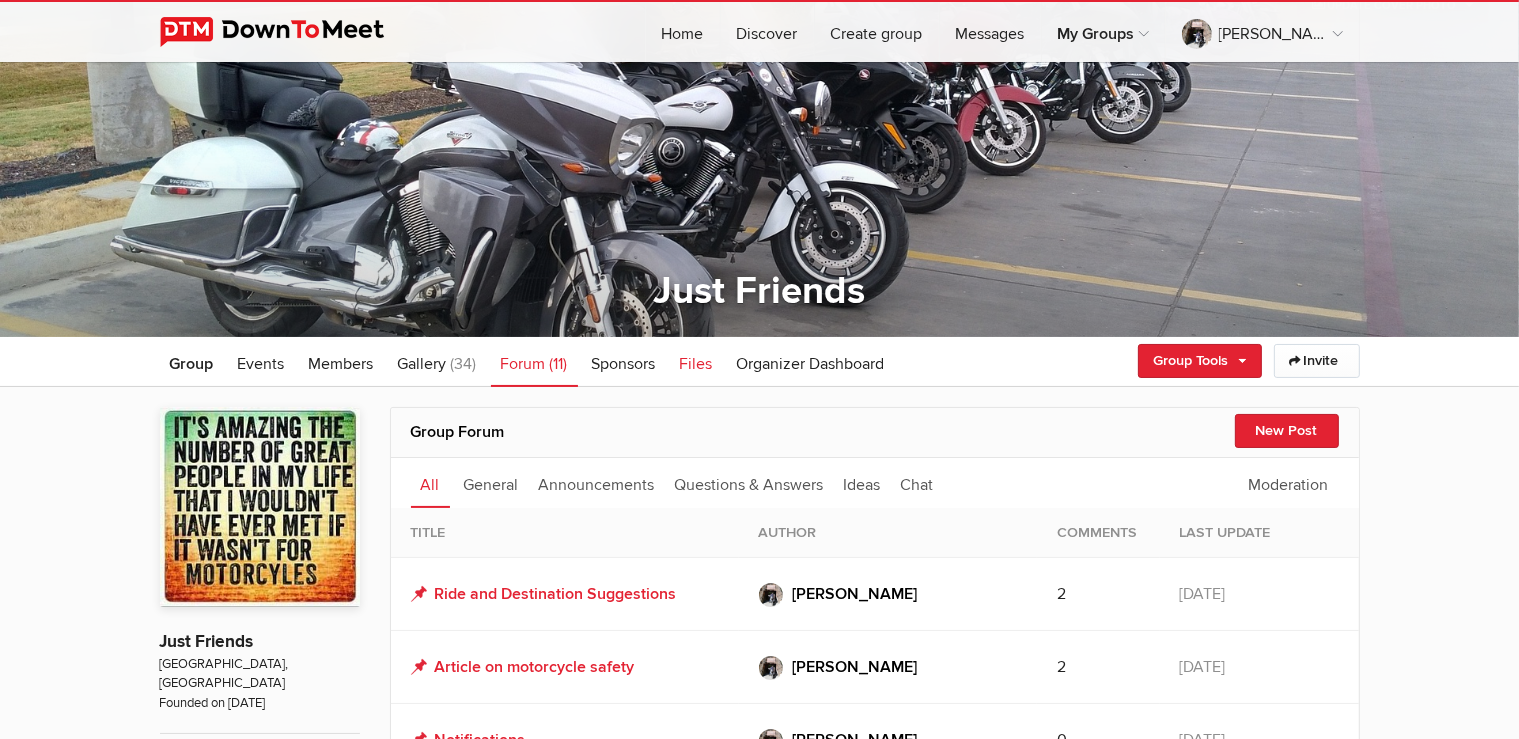 click on "Files" 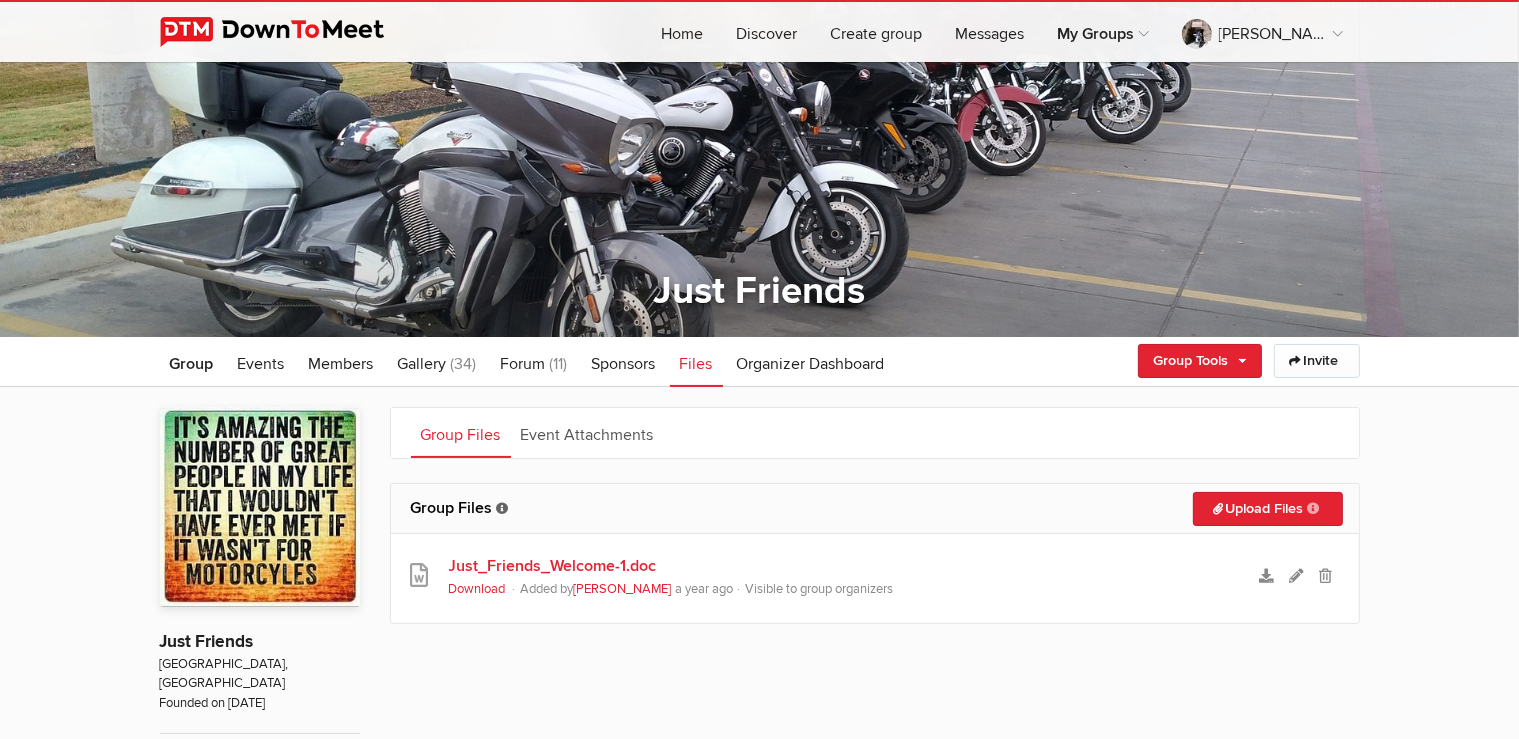 click on "Just_Friends_Welcome-1.doc" 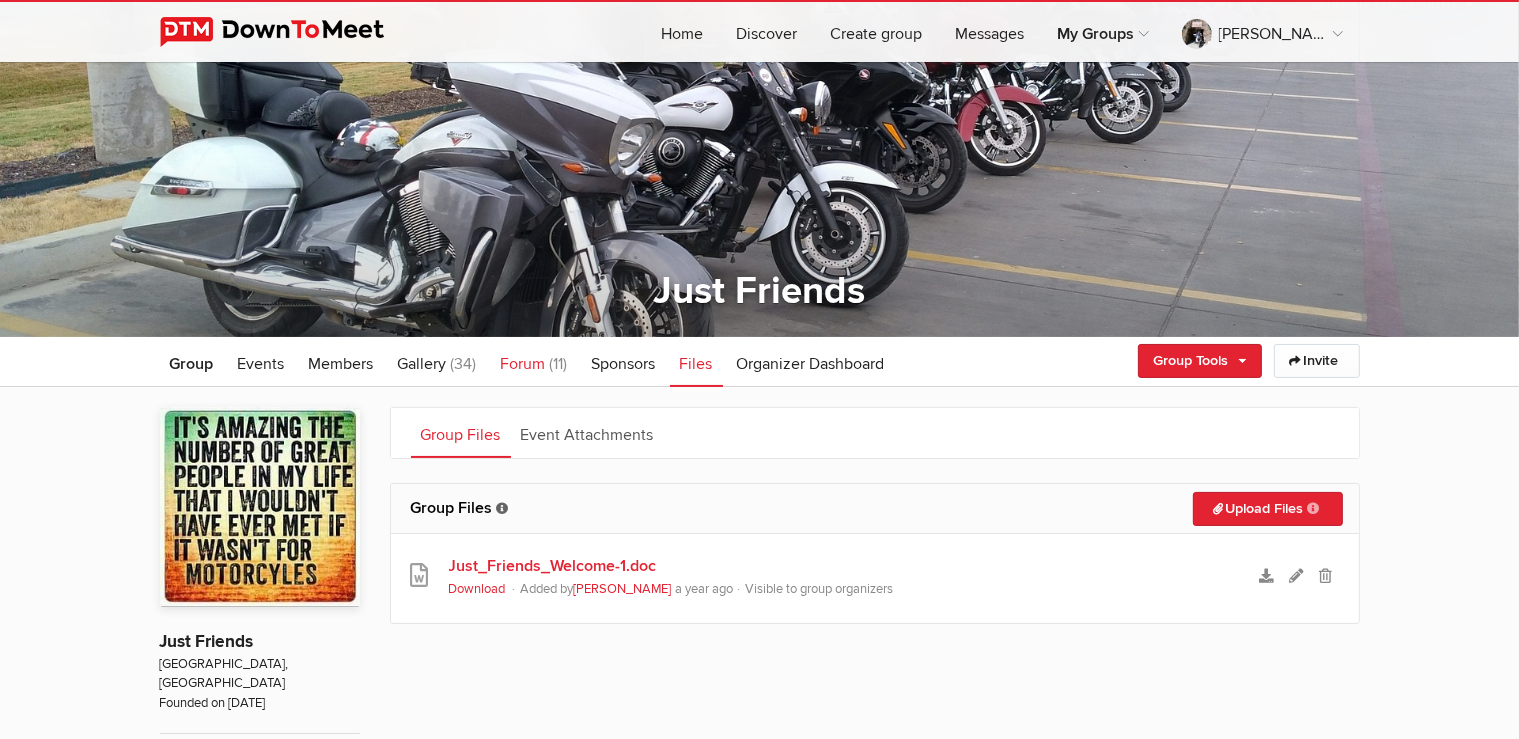 click on "Forum" 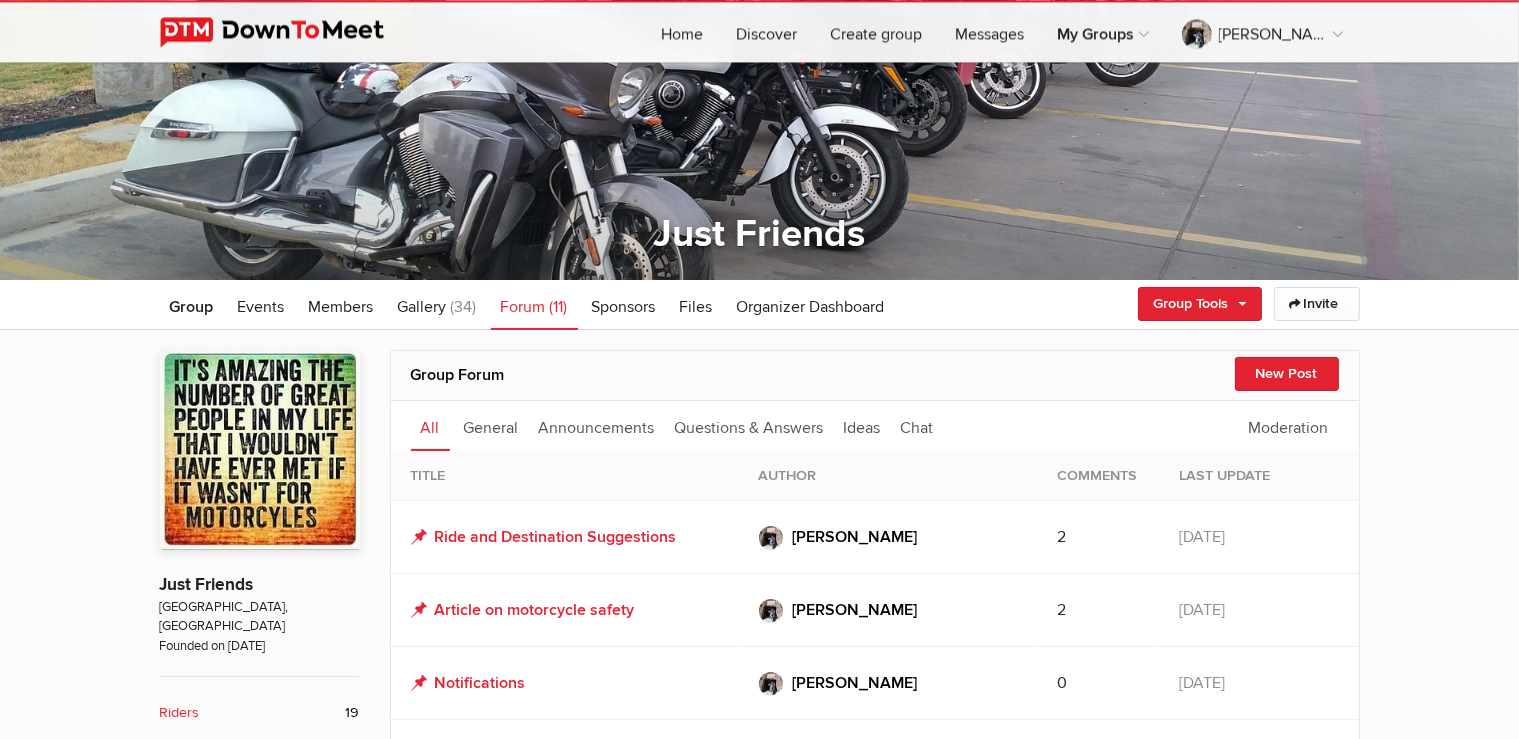 scroll, scrollTop: 211, scrollLeft: 0, axis: vertical 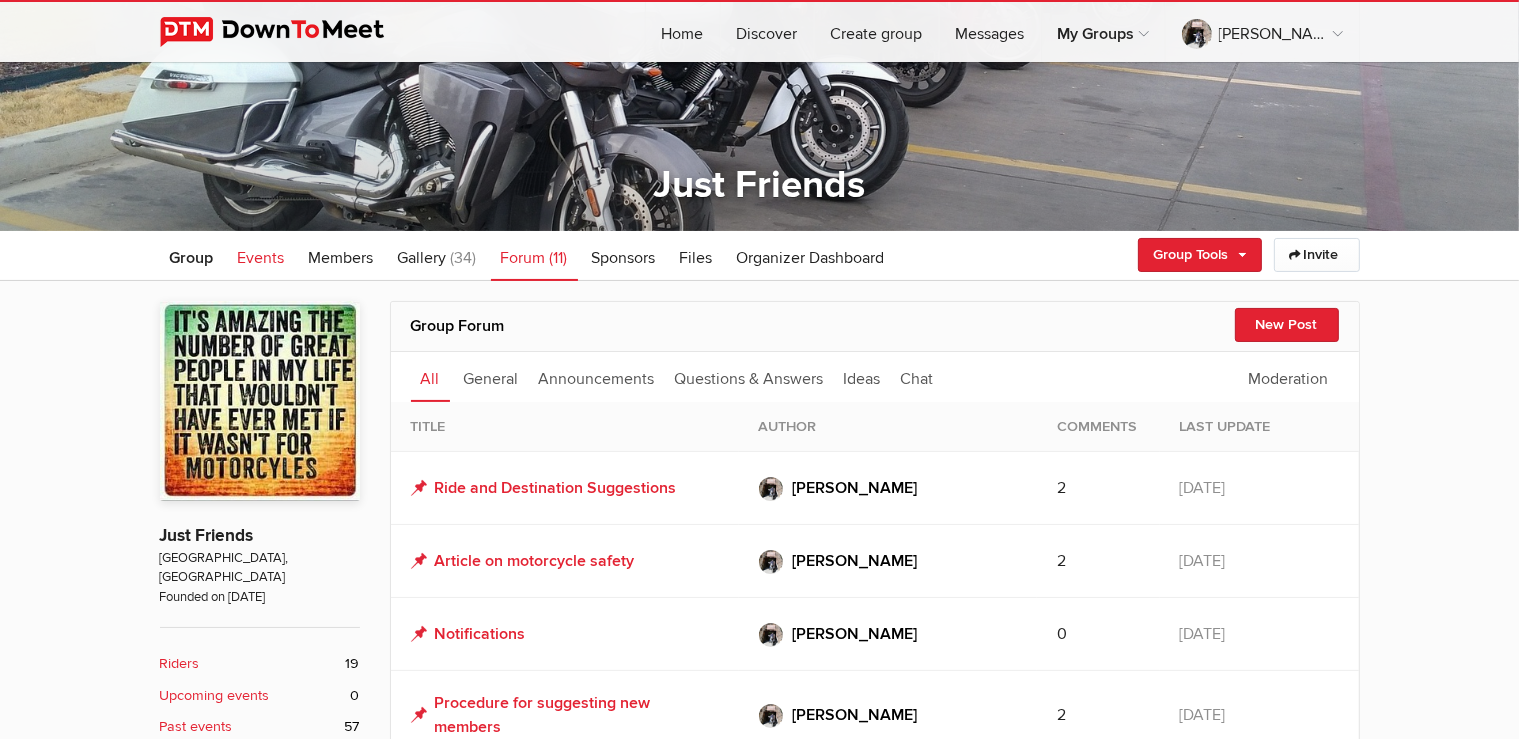 click on "Events" 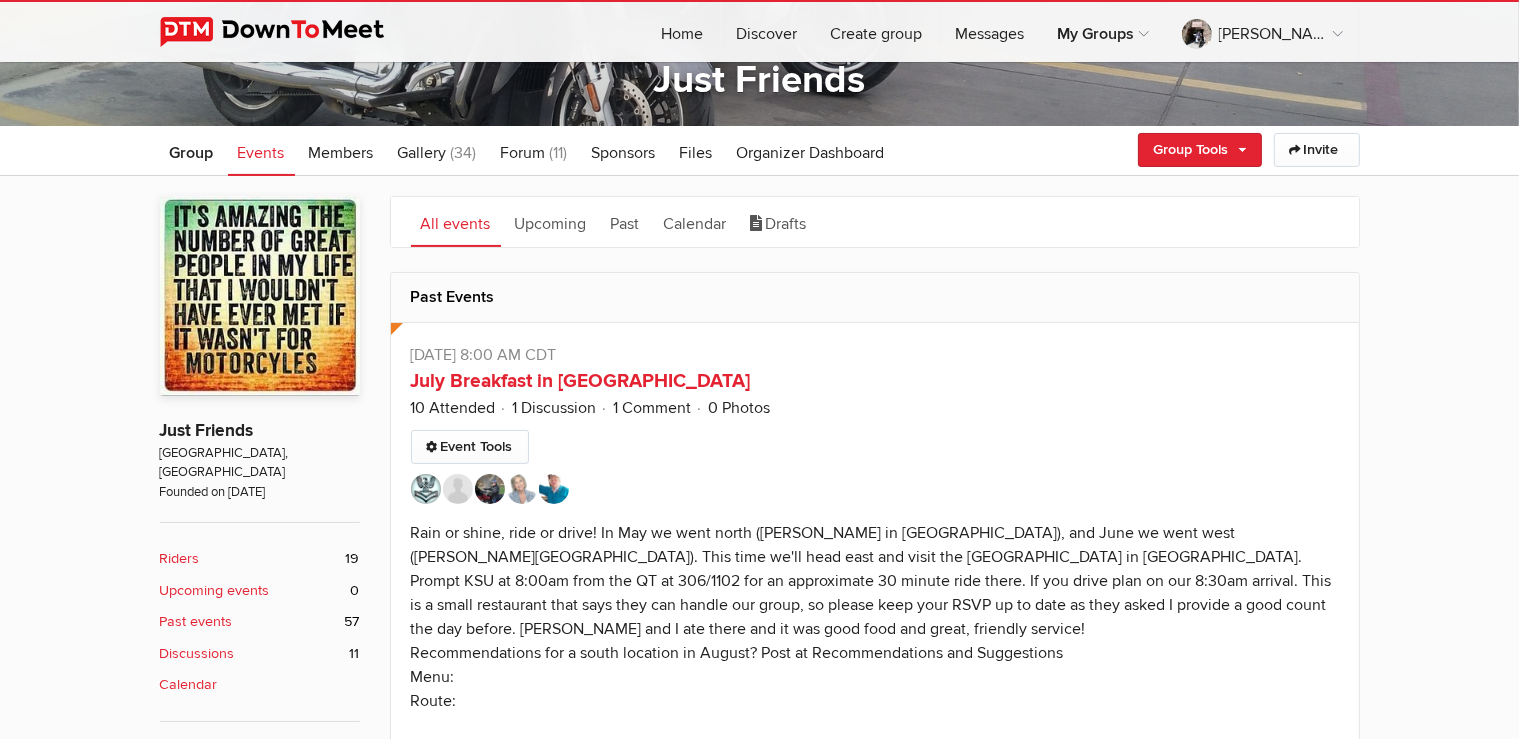 scroll, scrollTop: 528, scrollLeft: 0, axis: vertical 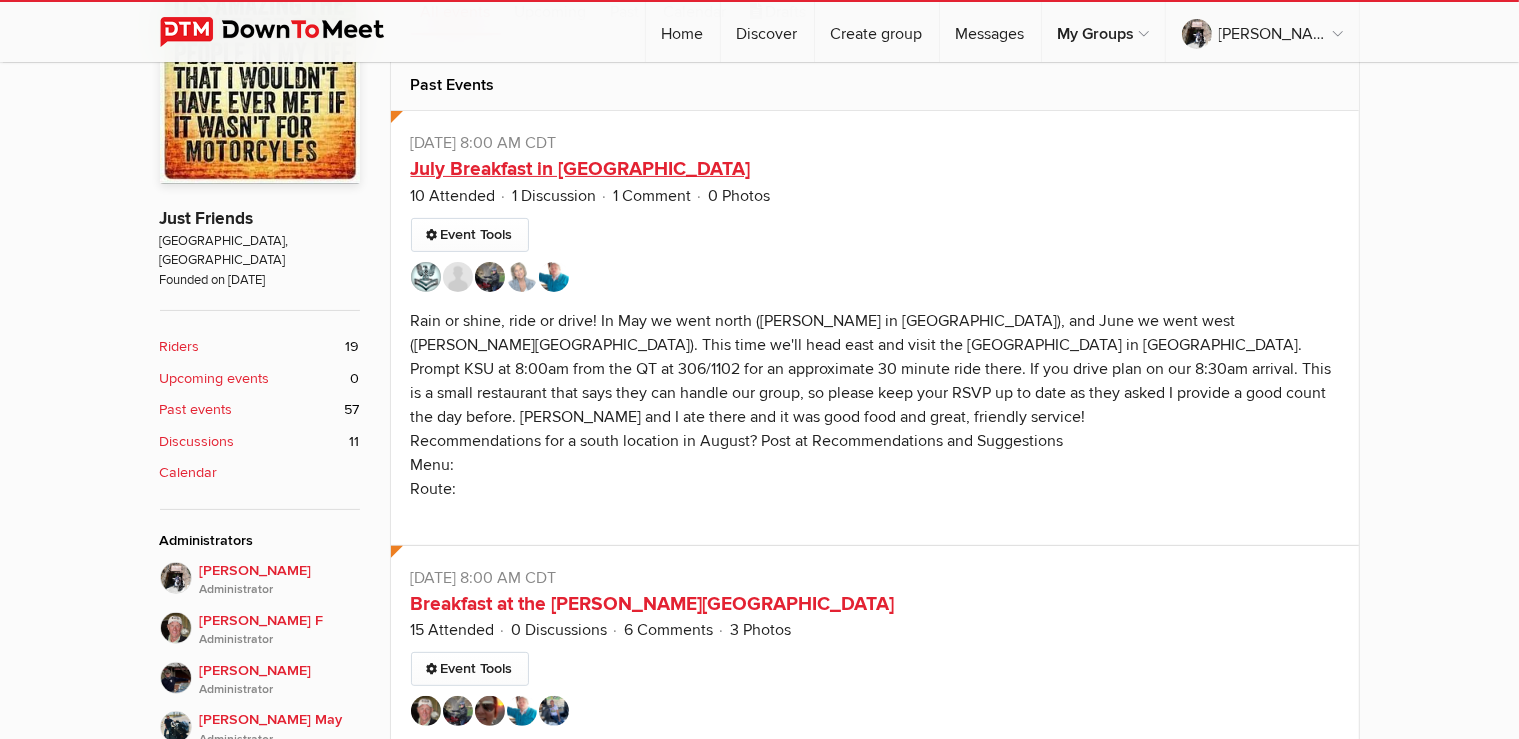 click on "July Breakfast in [GEOGRAPHIC_DATA]" 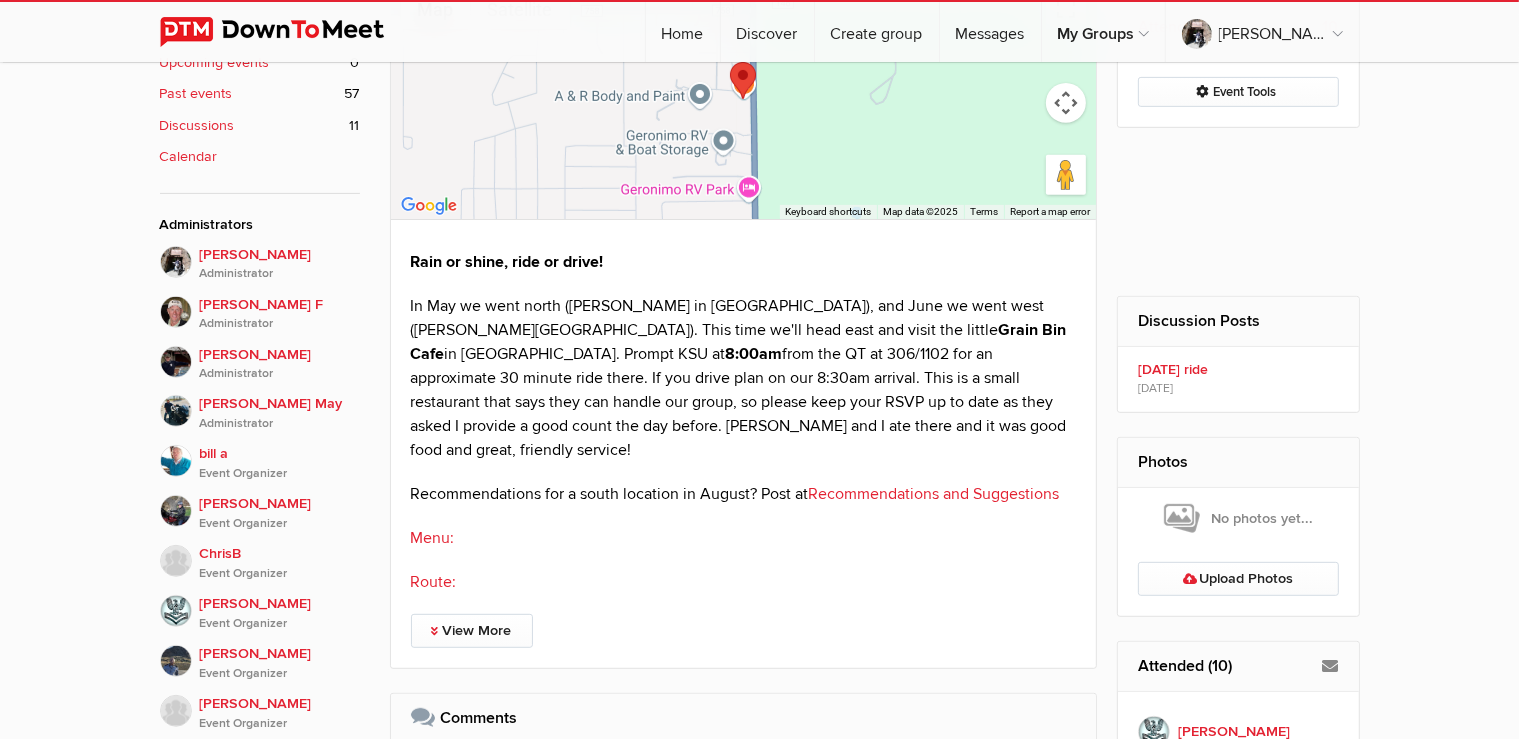 scroll, scrollTop: 1372, scrollLeft: 0, axis: vertical 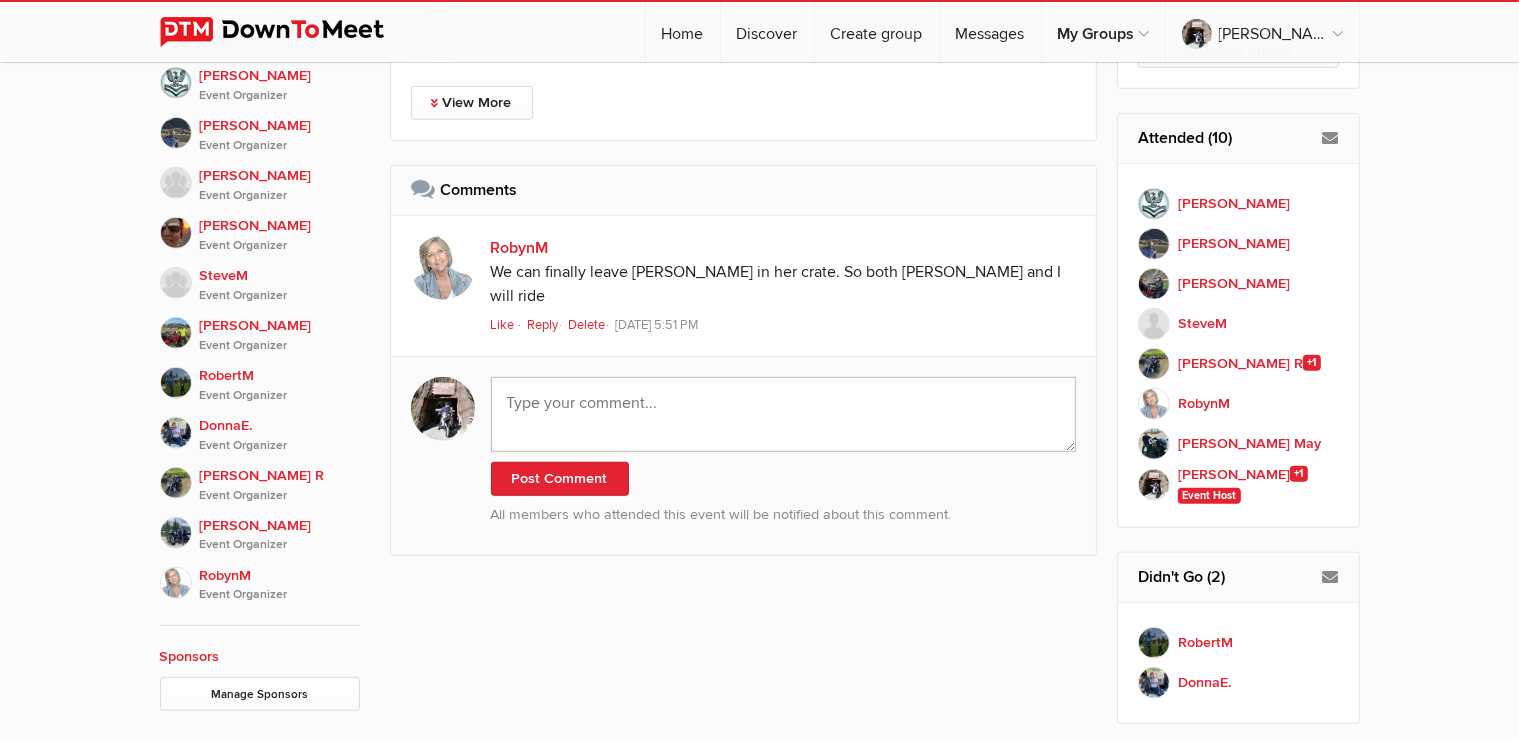 click 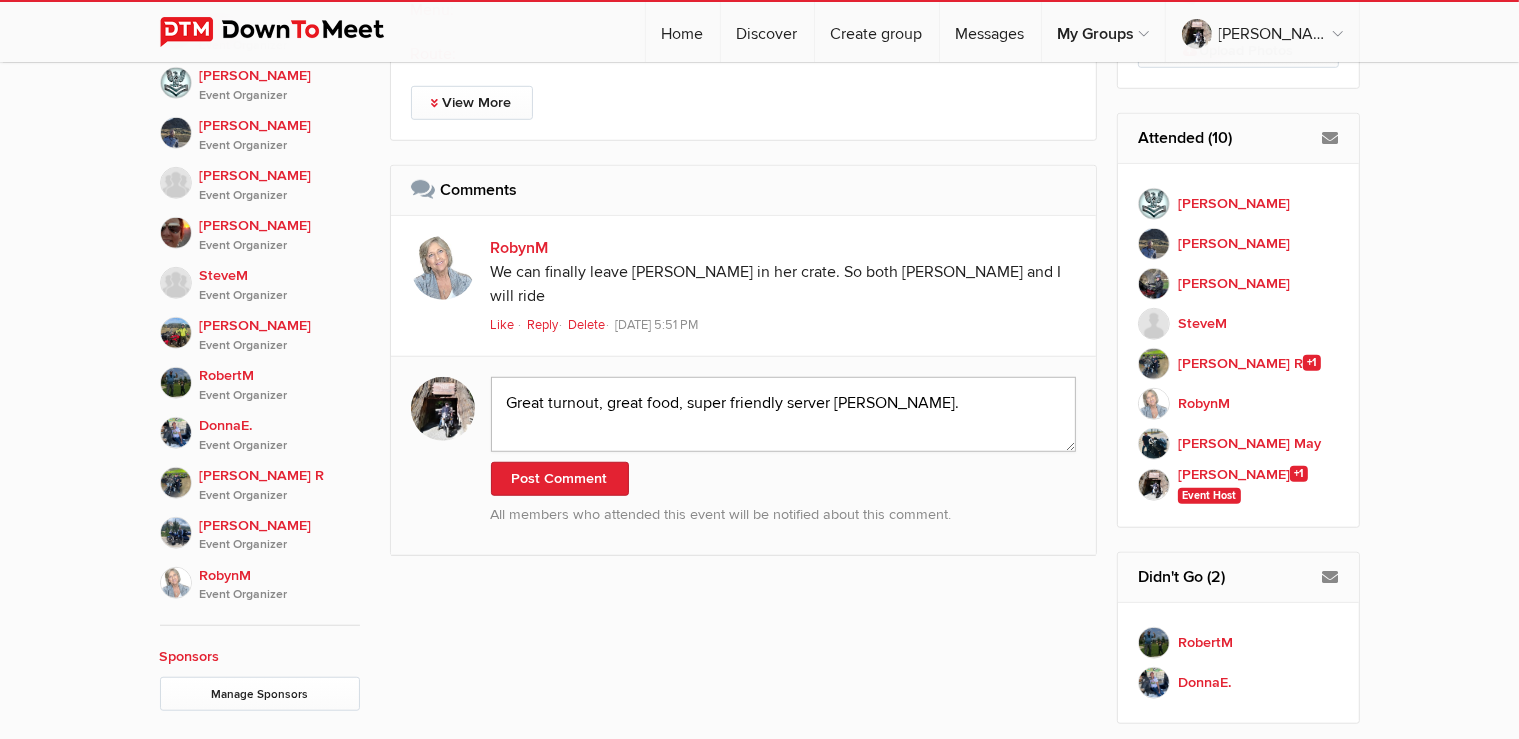 click on "Great turnout, great food, super friendly server [PERSON_NAME]." 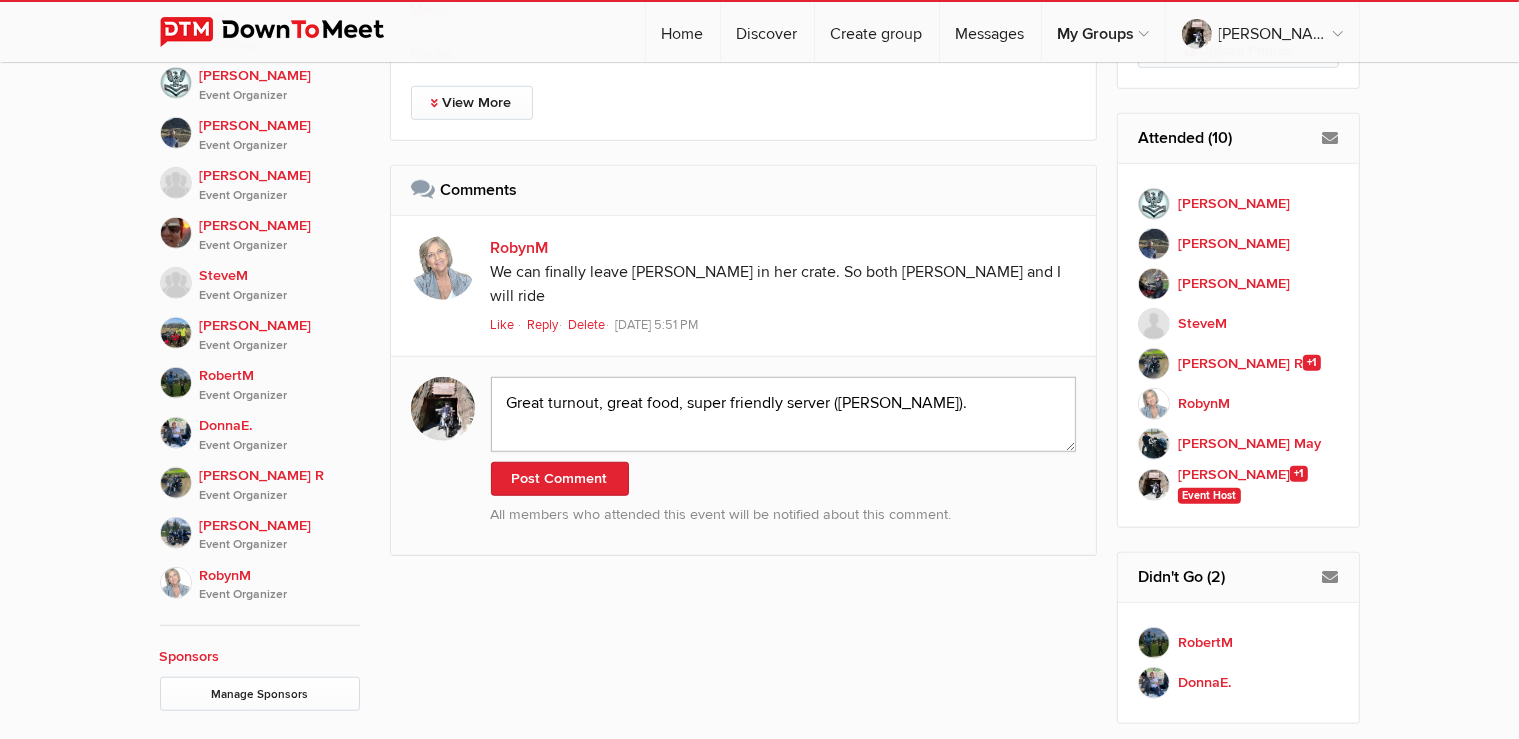 click on "Great turnout, great food, super friendly server ([PERSON_NAME])." 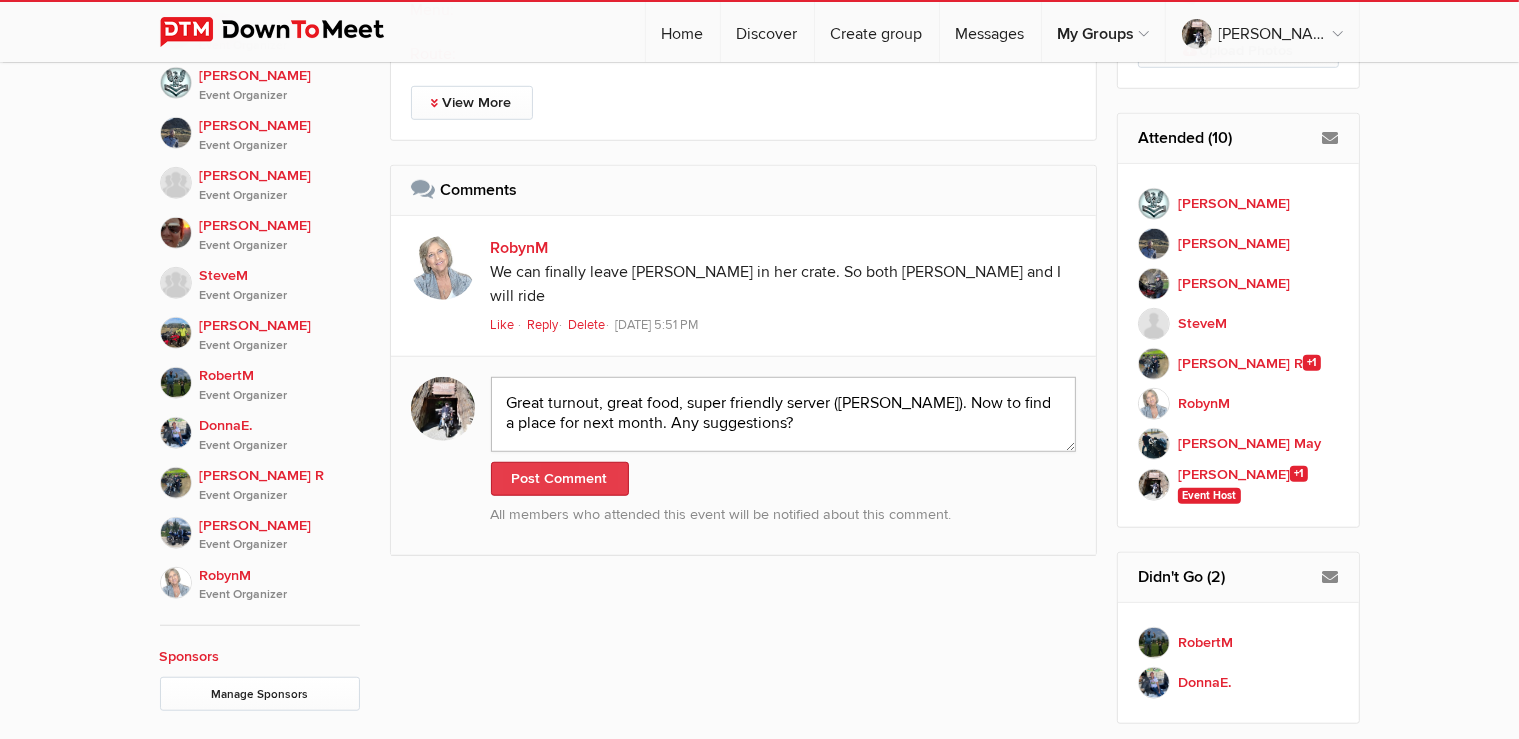 type on "Great turnout, great food, super friendly server ([PERSON_NAME]). Now to find a place for next month. Any suggestions?" 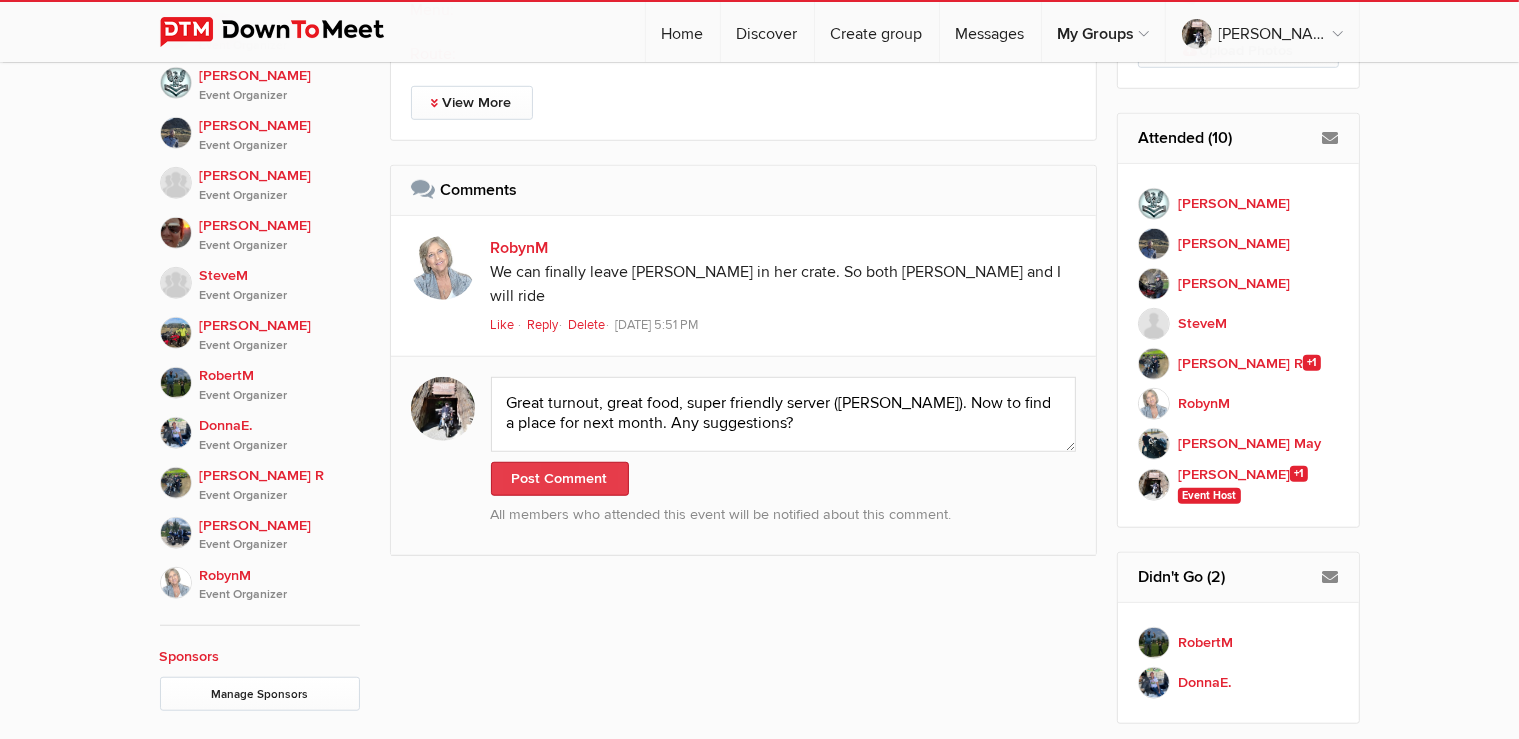 click on "Post Comment" 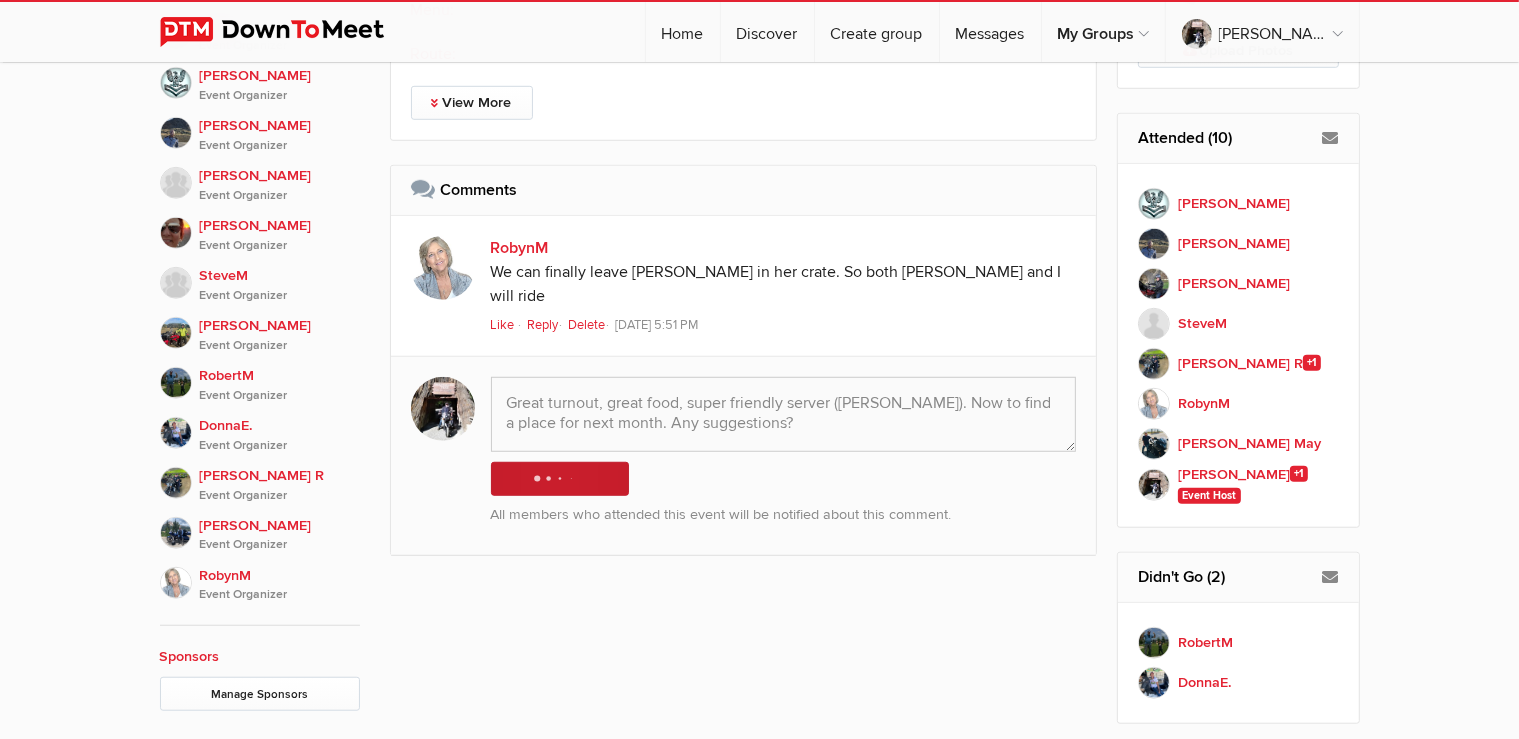 type 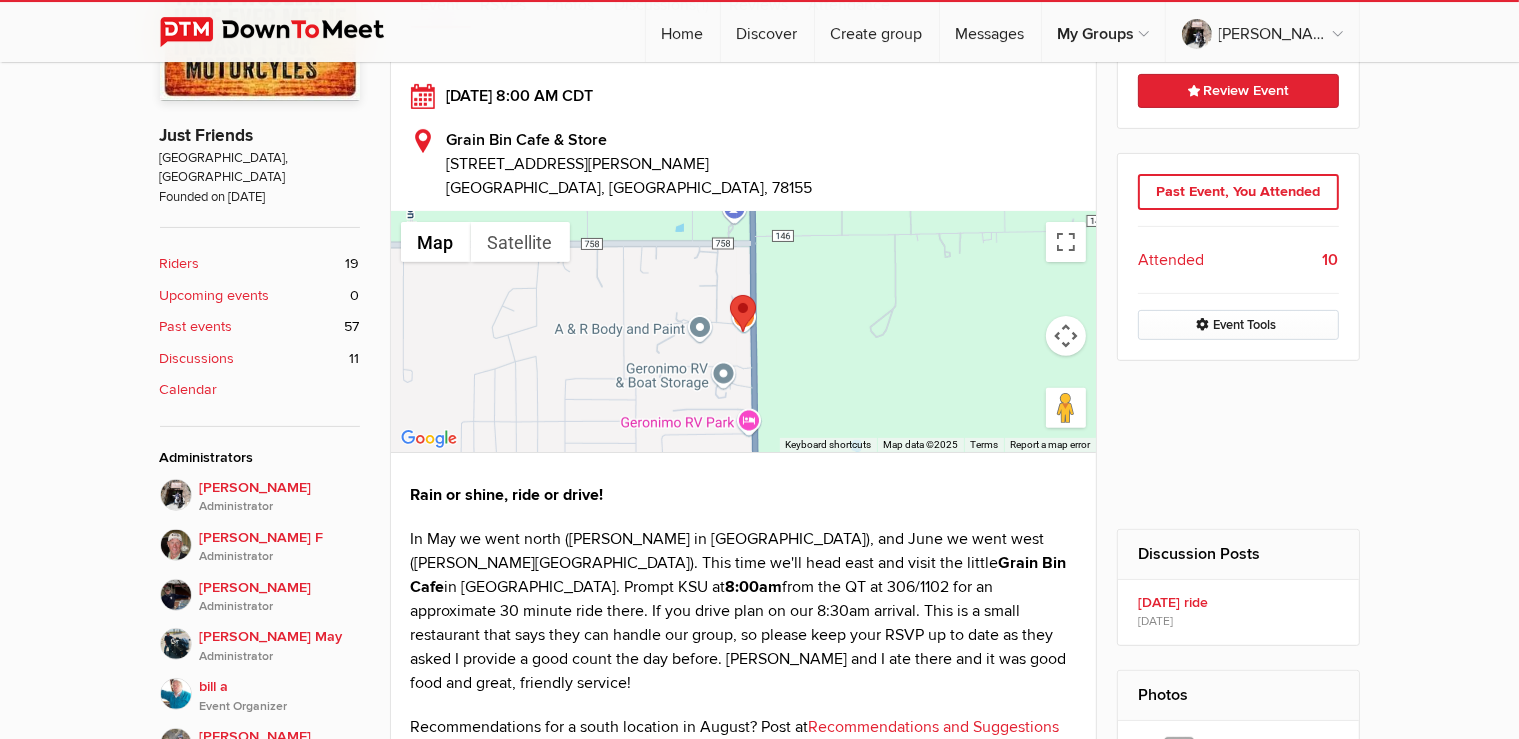 scroll, scrollTop: 528, scrollLeft: 0, axis: vertical 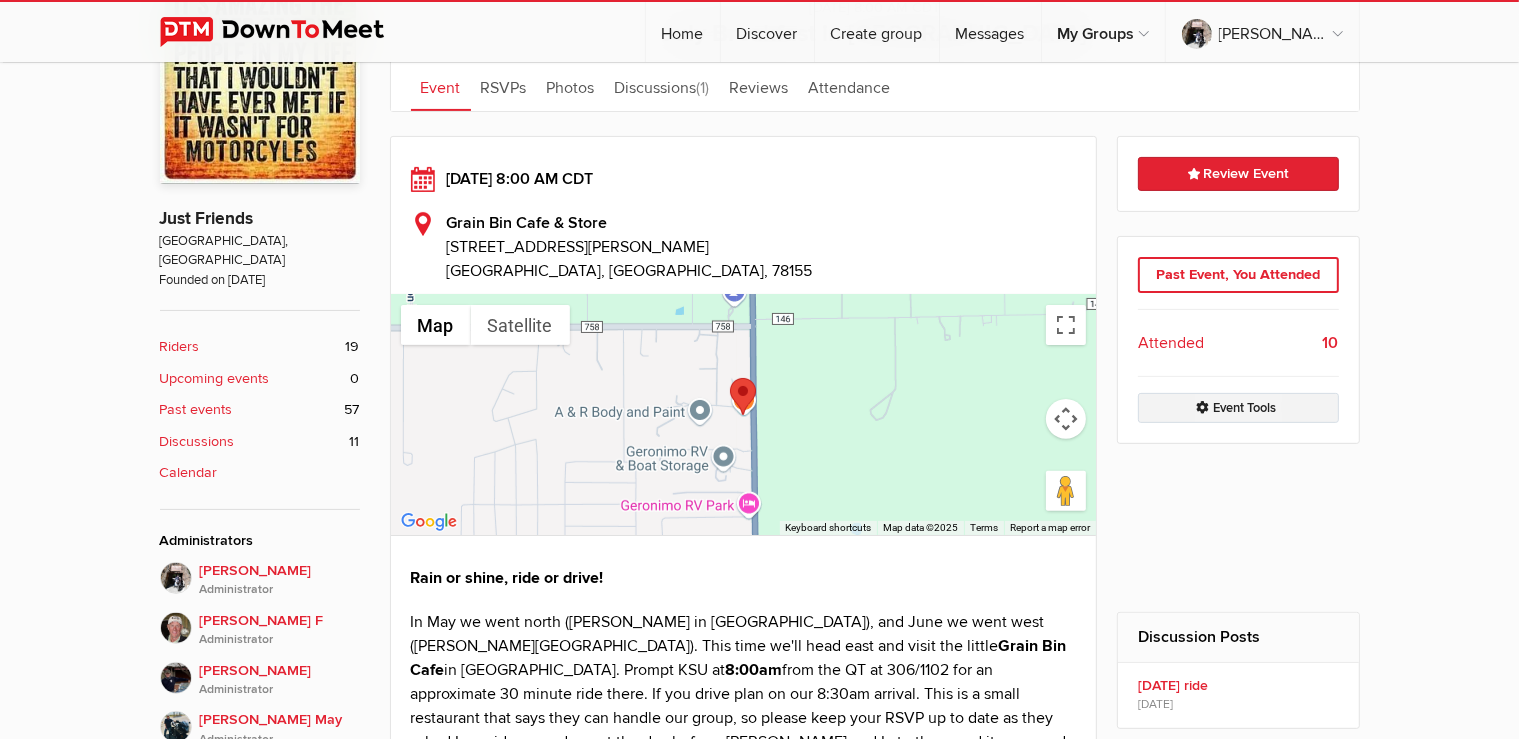 click on "Event Tools" 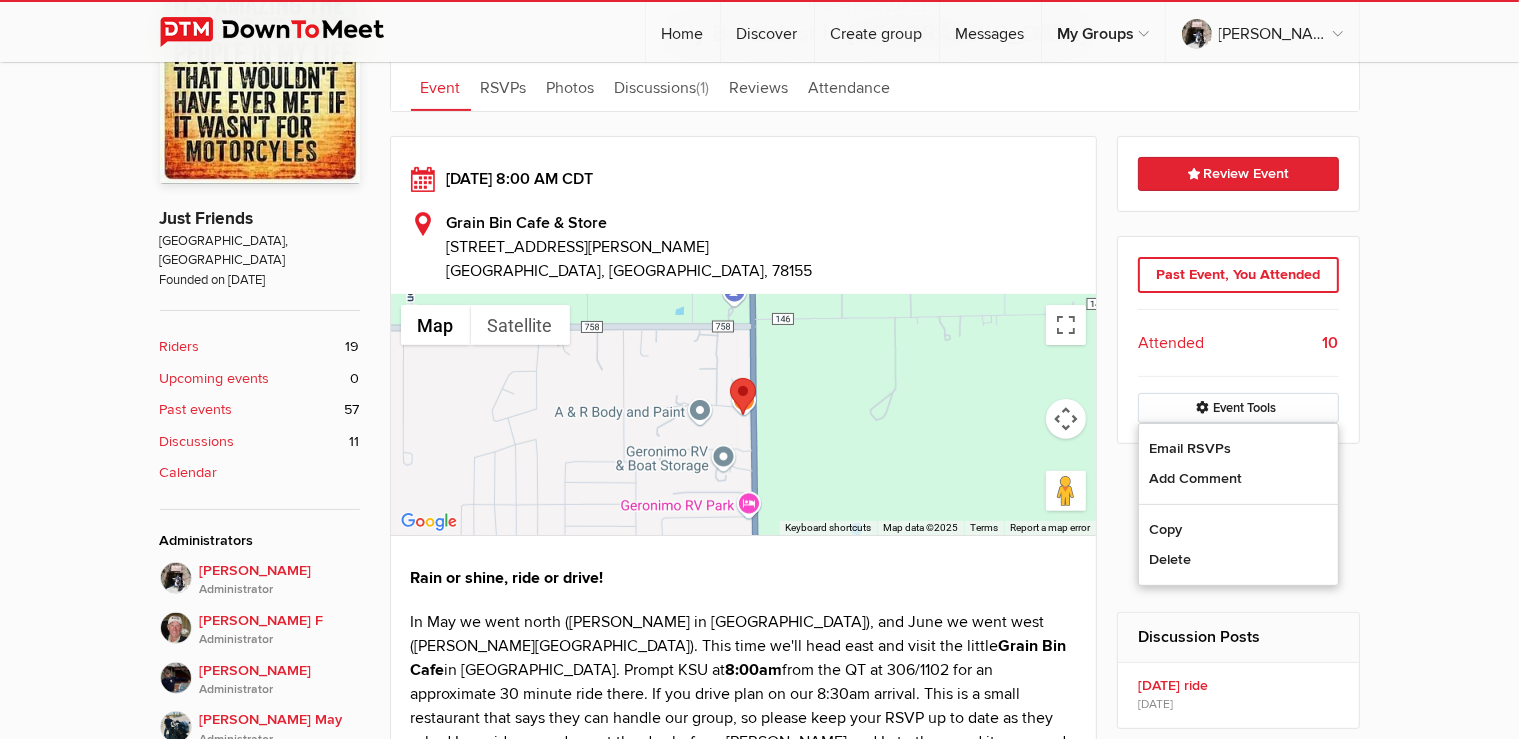 click on "Event is visible to members only This event is listed for members only; only members can see all event details.
[DATE] 8:00 AM CDT
July Breakfast in [GEOGRAPHIC_DATA]
Event
RSVPs
Photos
Discussions  (1)
Reviews
Attendance
Event
RSVPs
Photos
More
Discussions  (1) Reviews Attendance" 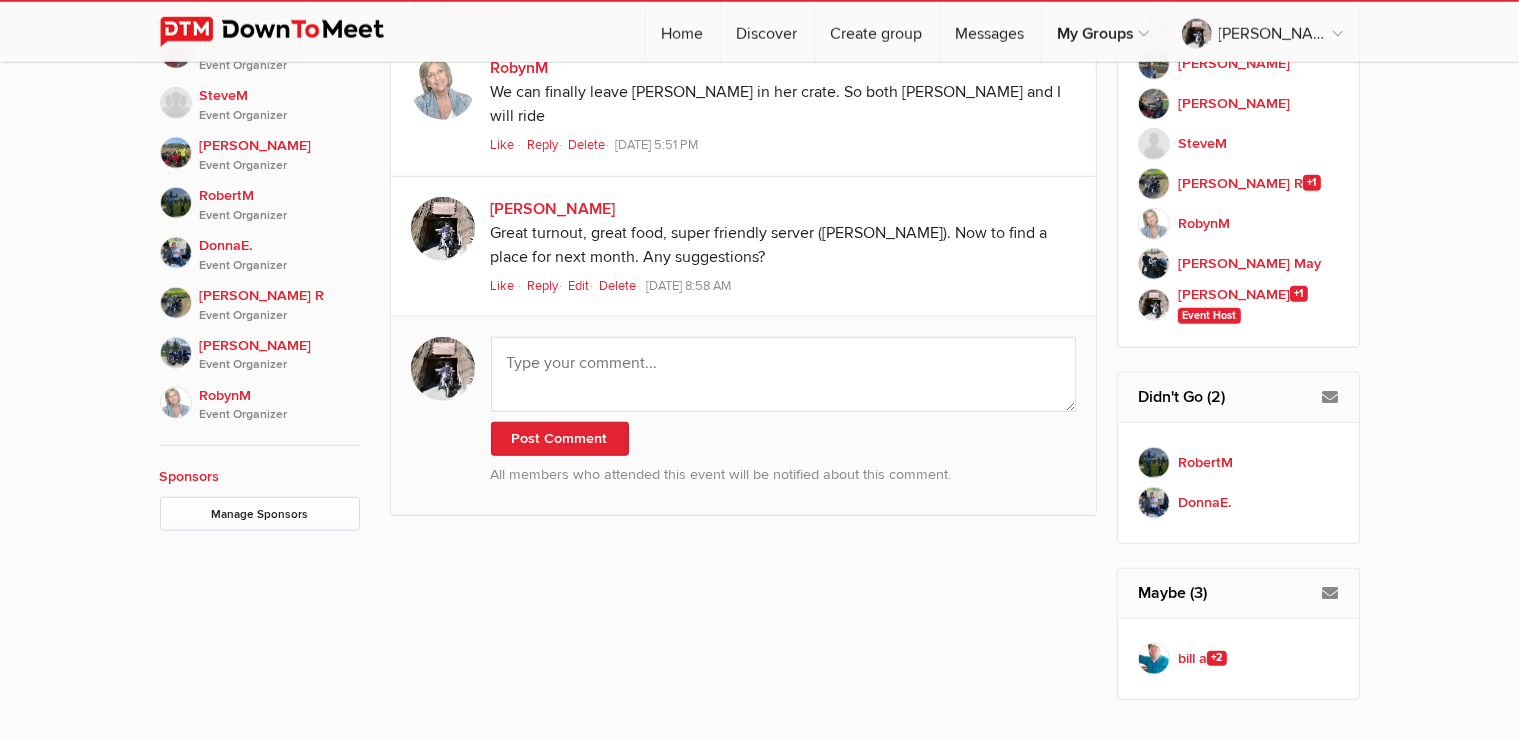 scroll, scrollTop: 1584, scrollLeft: 0, axis: vertical 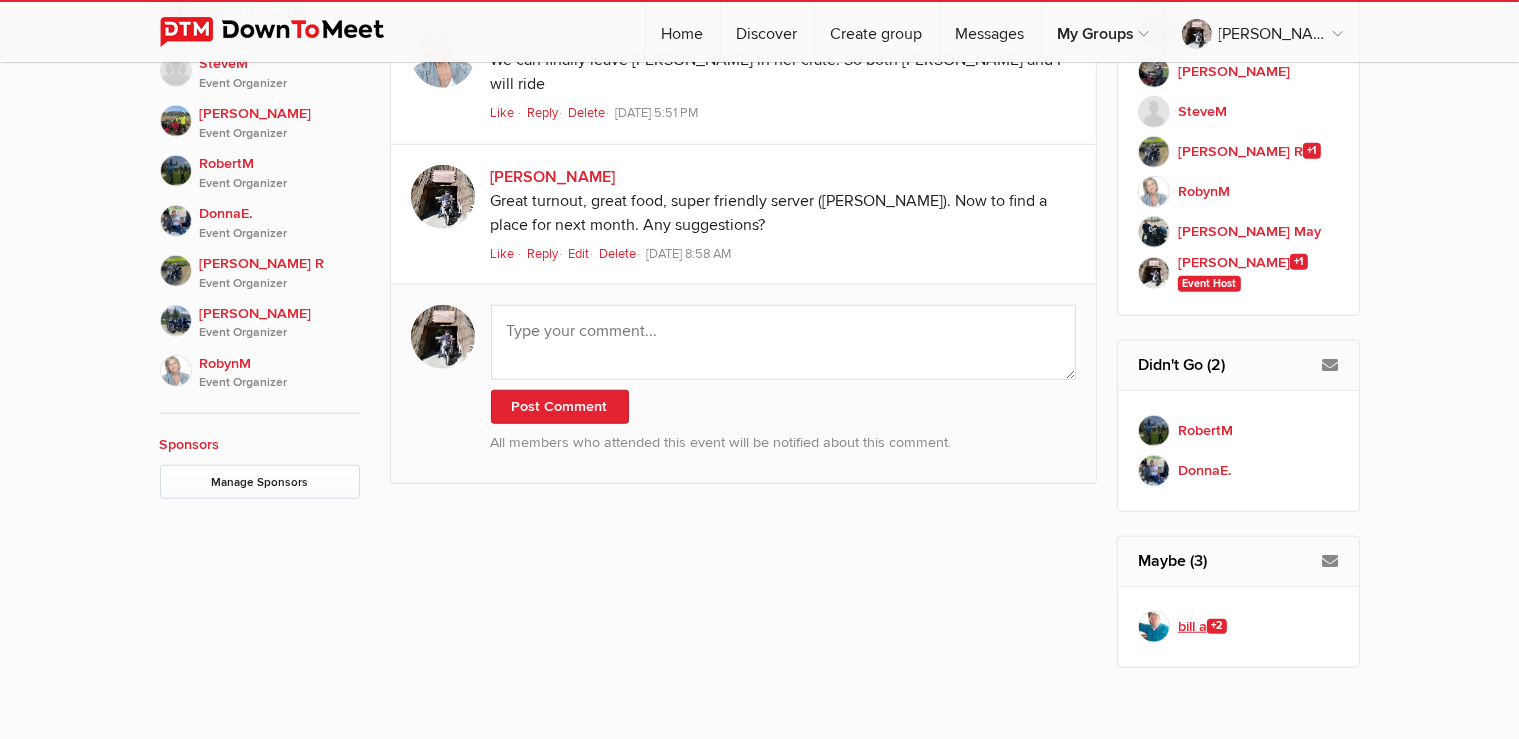 click on "bill a
+2" 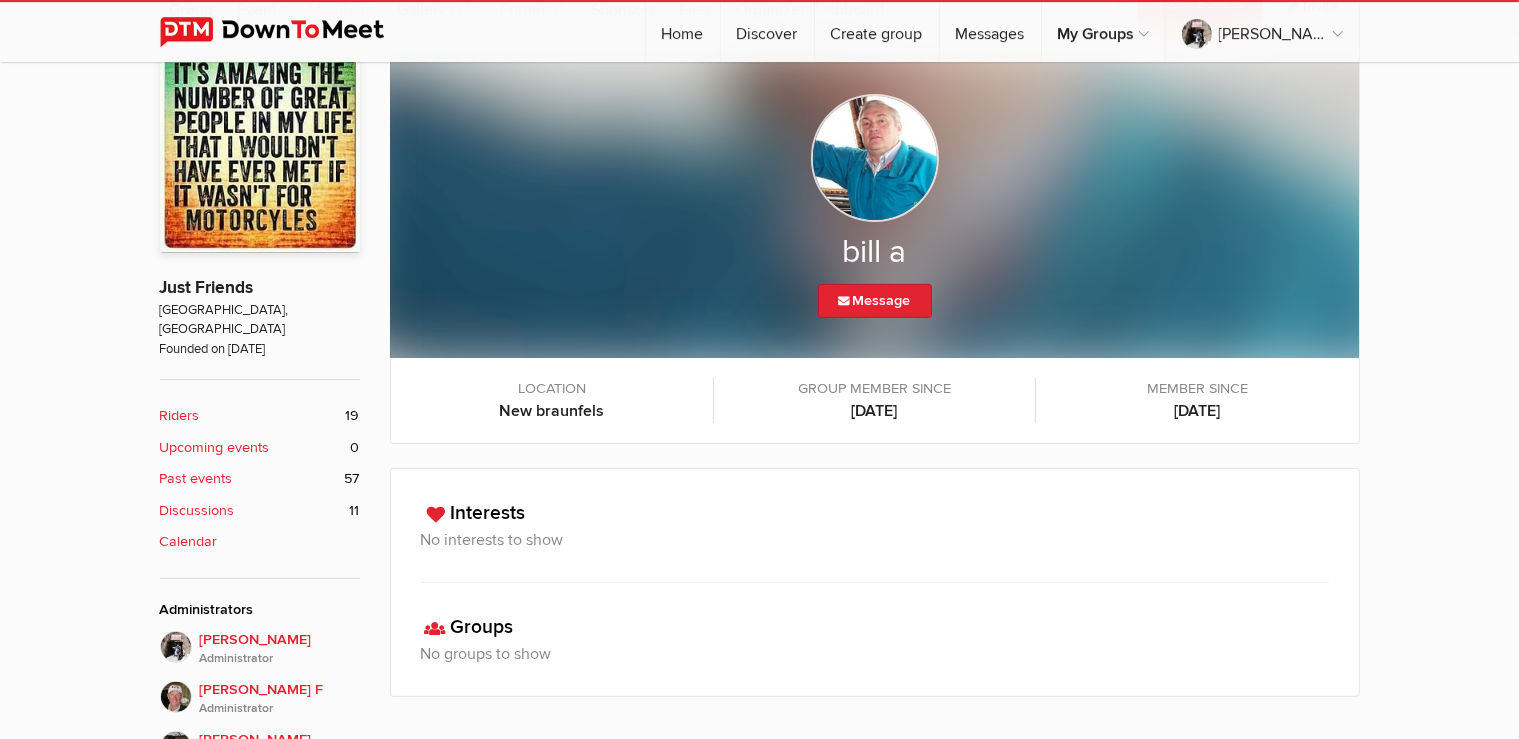 scroll, scrollTop: 229, scrollLeft: 0, axis: vertical 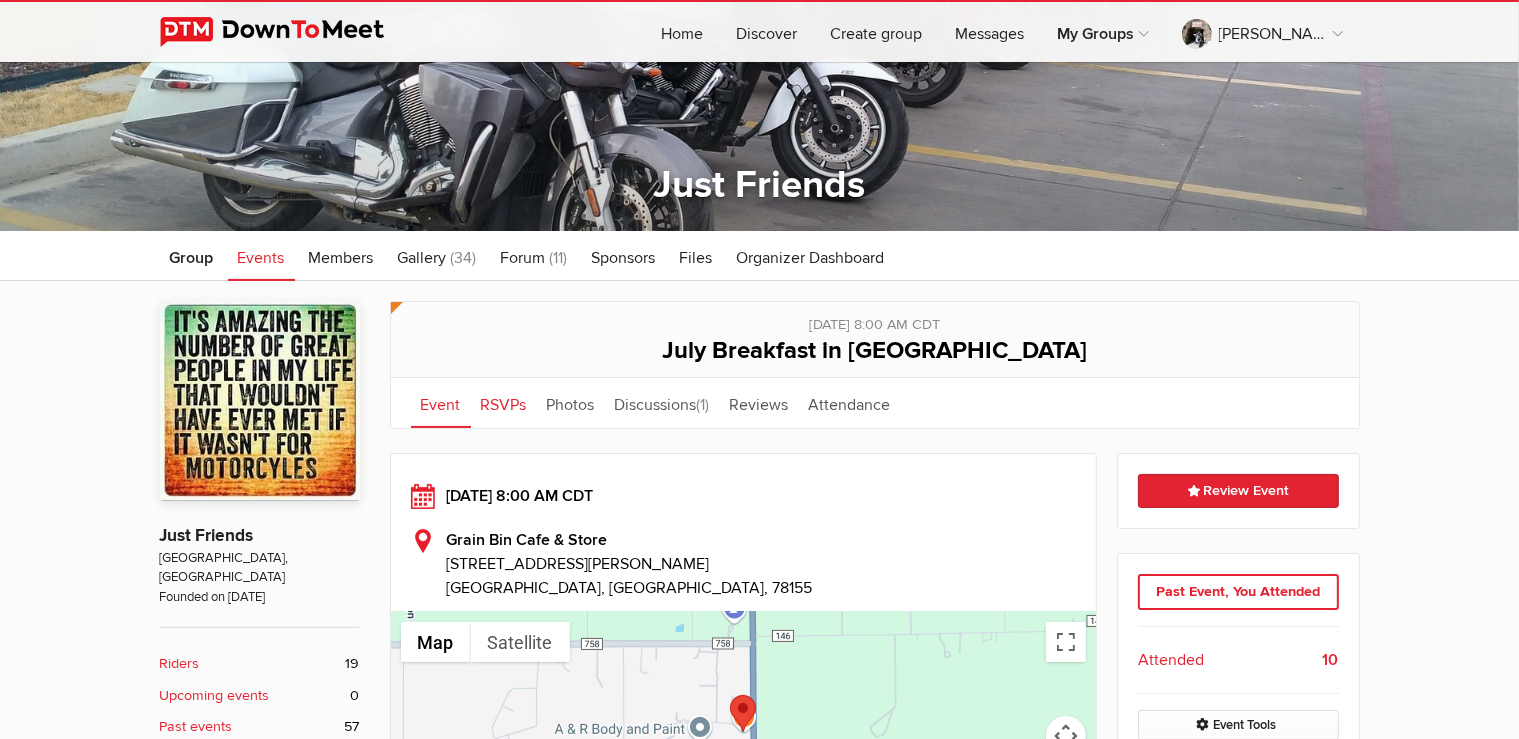 click on "RSVPs" 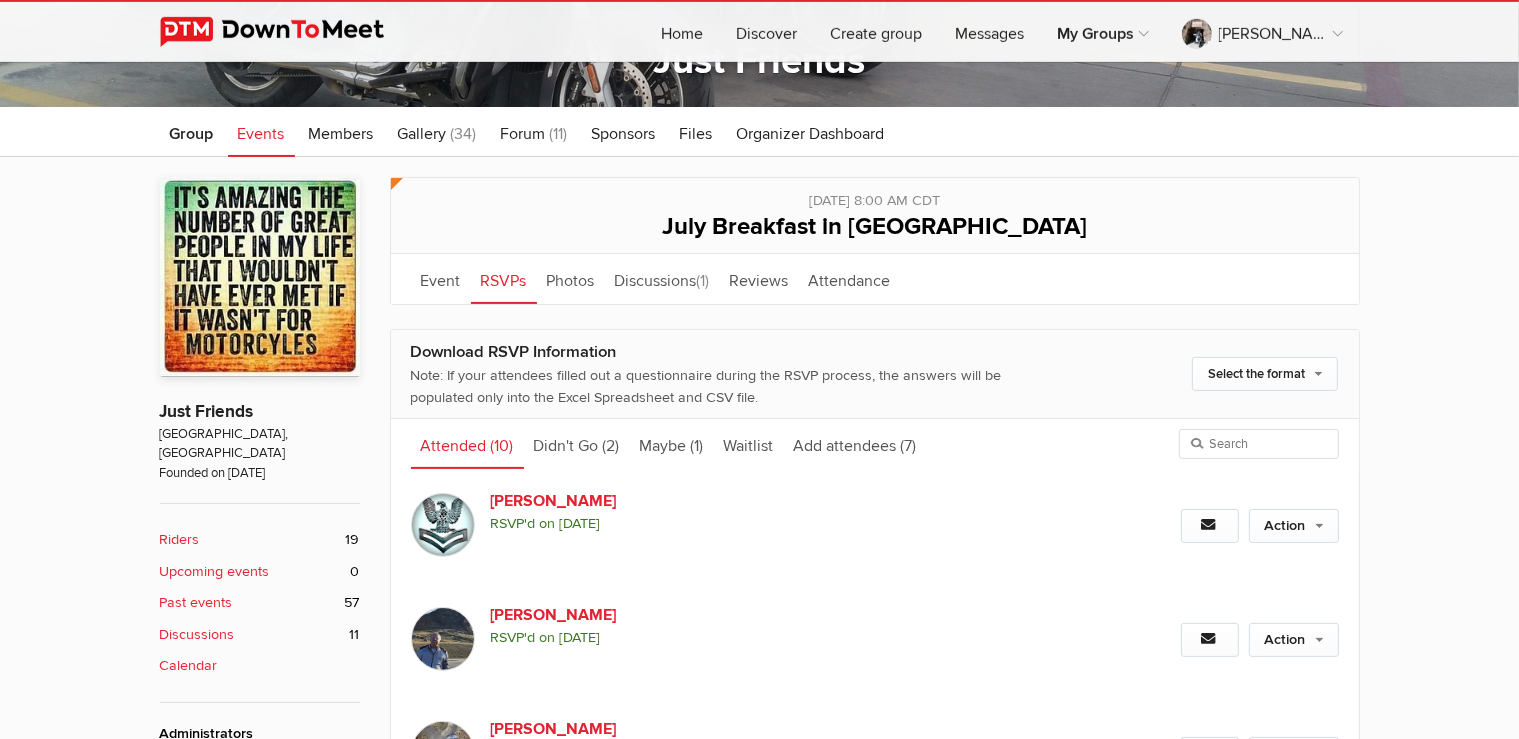 scroll, scrollTop: 422, scrollLeft: 0, axis: vertical 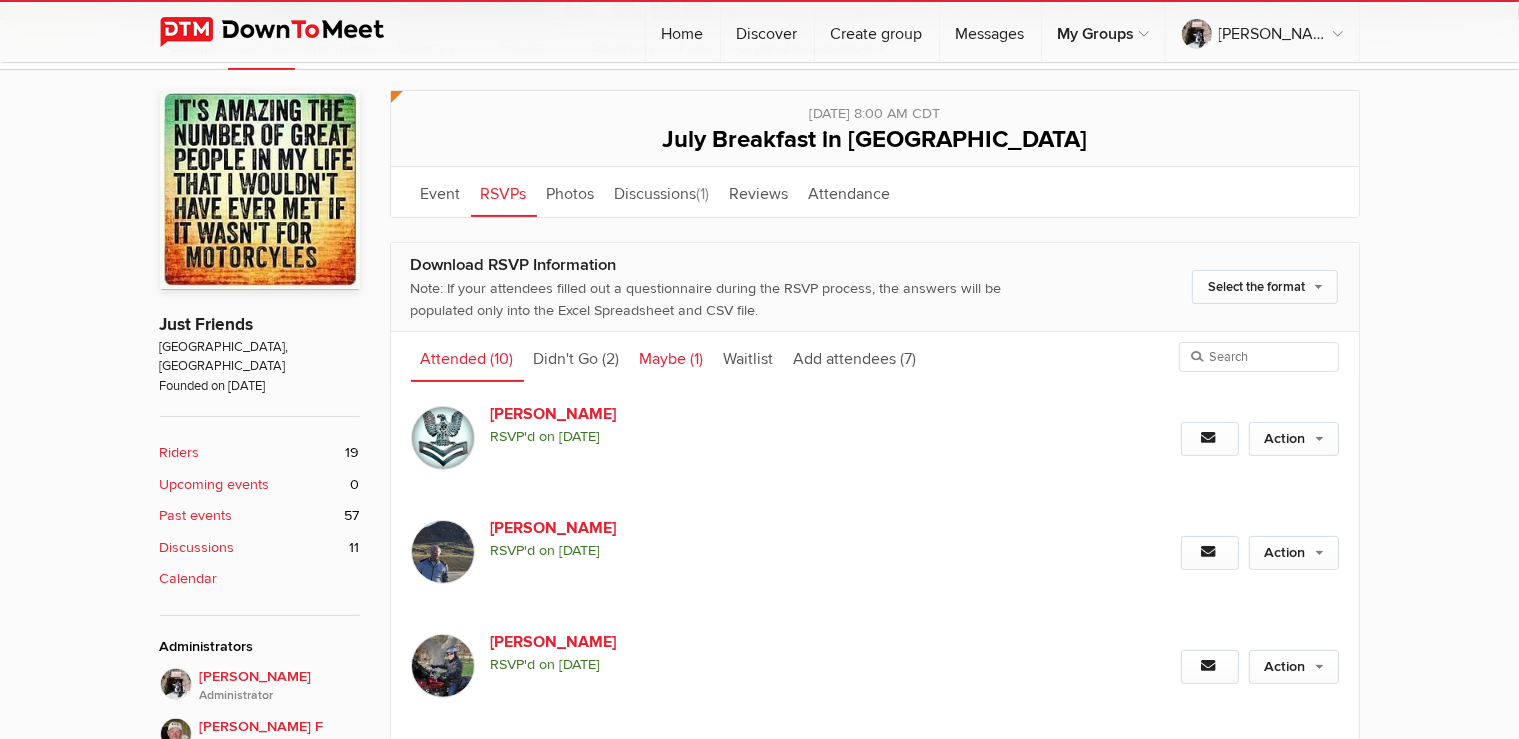 click on "Maybe
(1)" 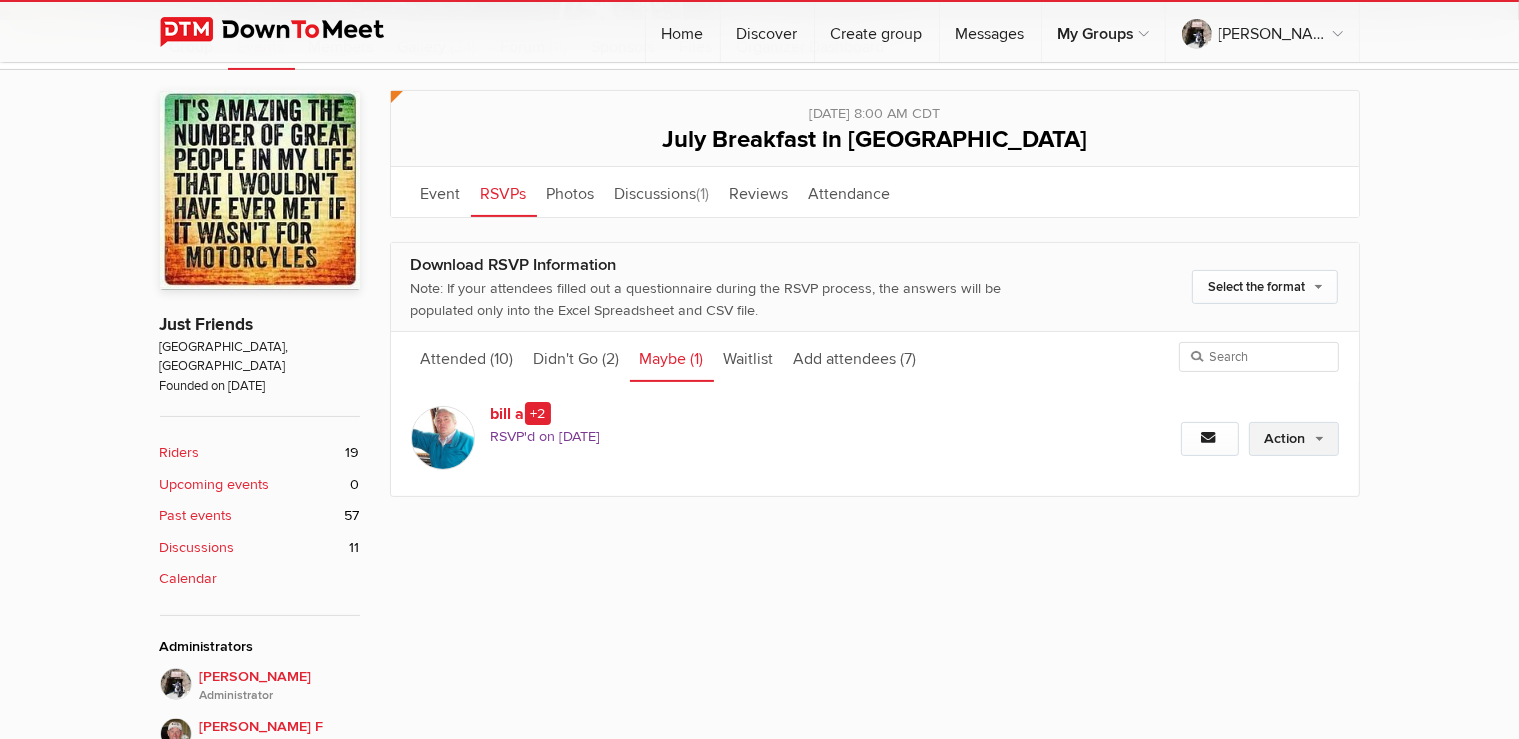 click on "Action" 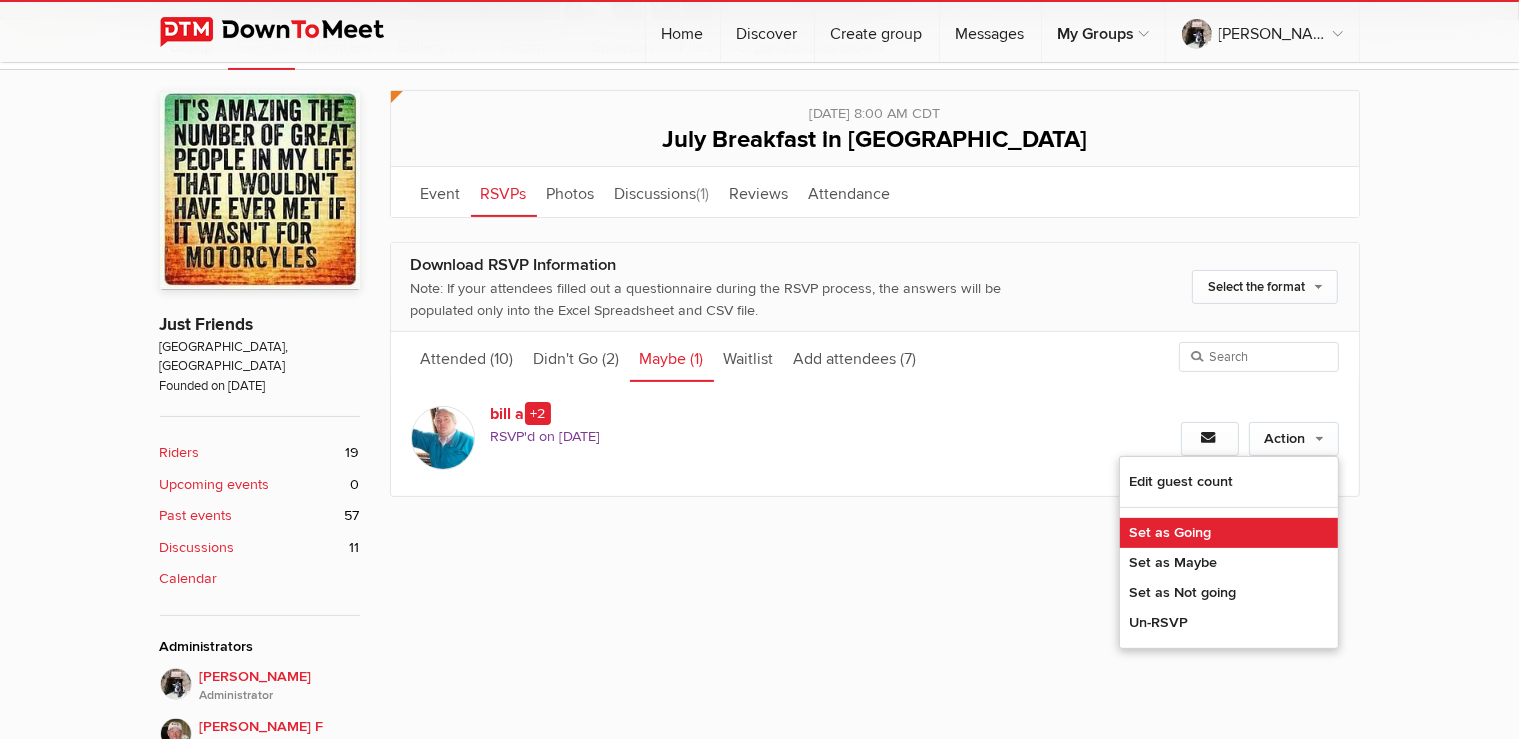 click on "Set as Going" 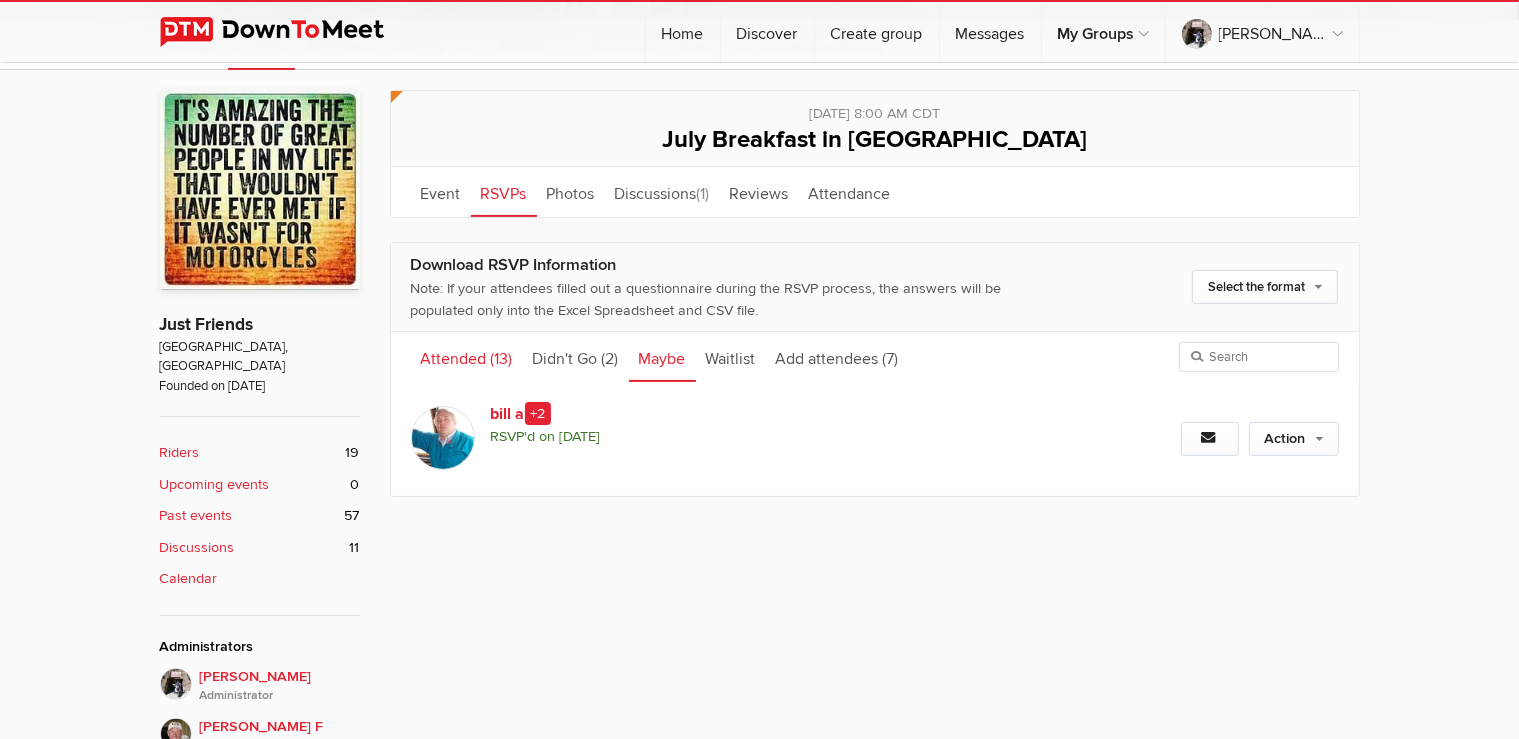 click on "Attended" 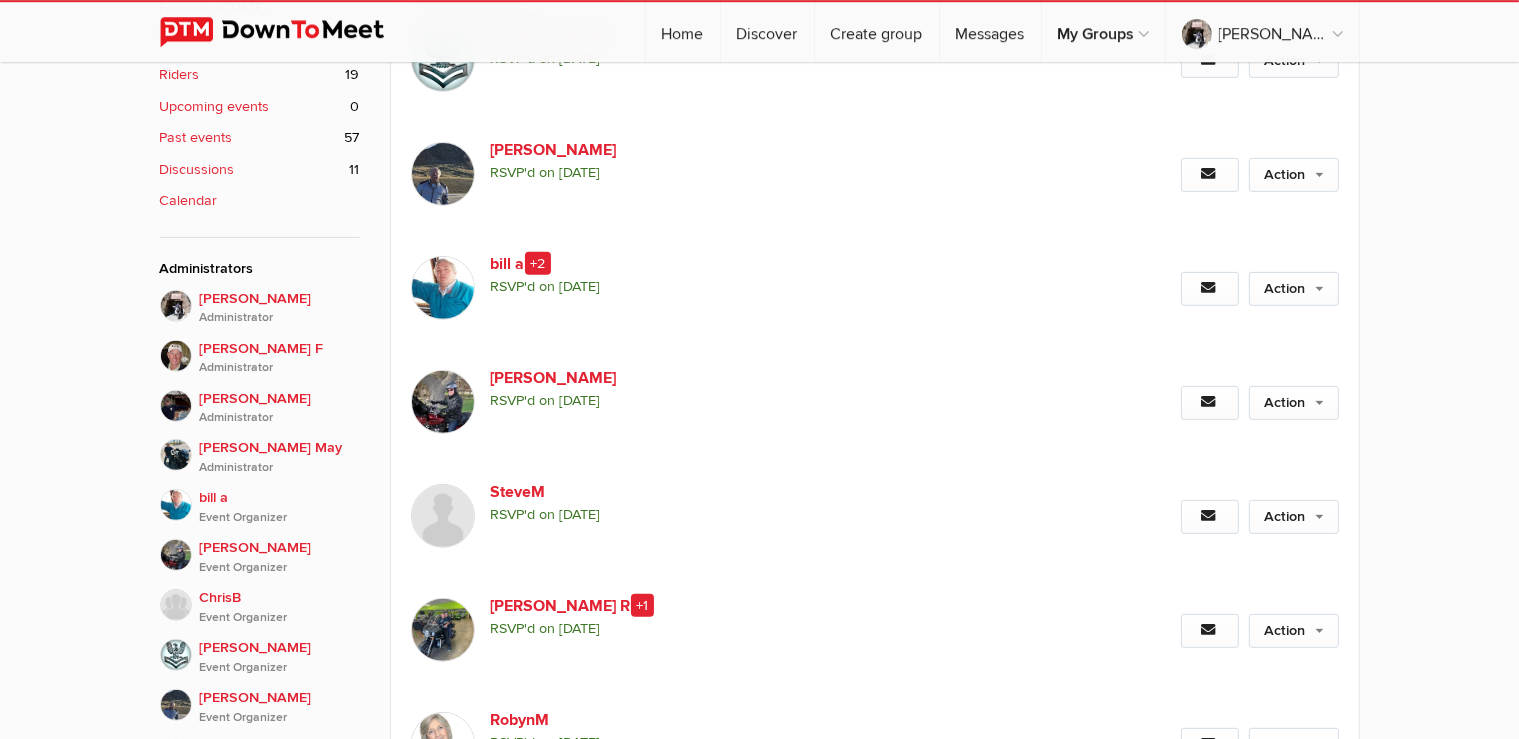 scroll, scrollTop: 844, scrollLeft: 0, axis: vertical 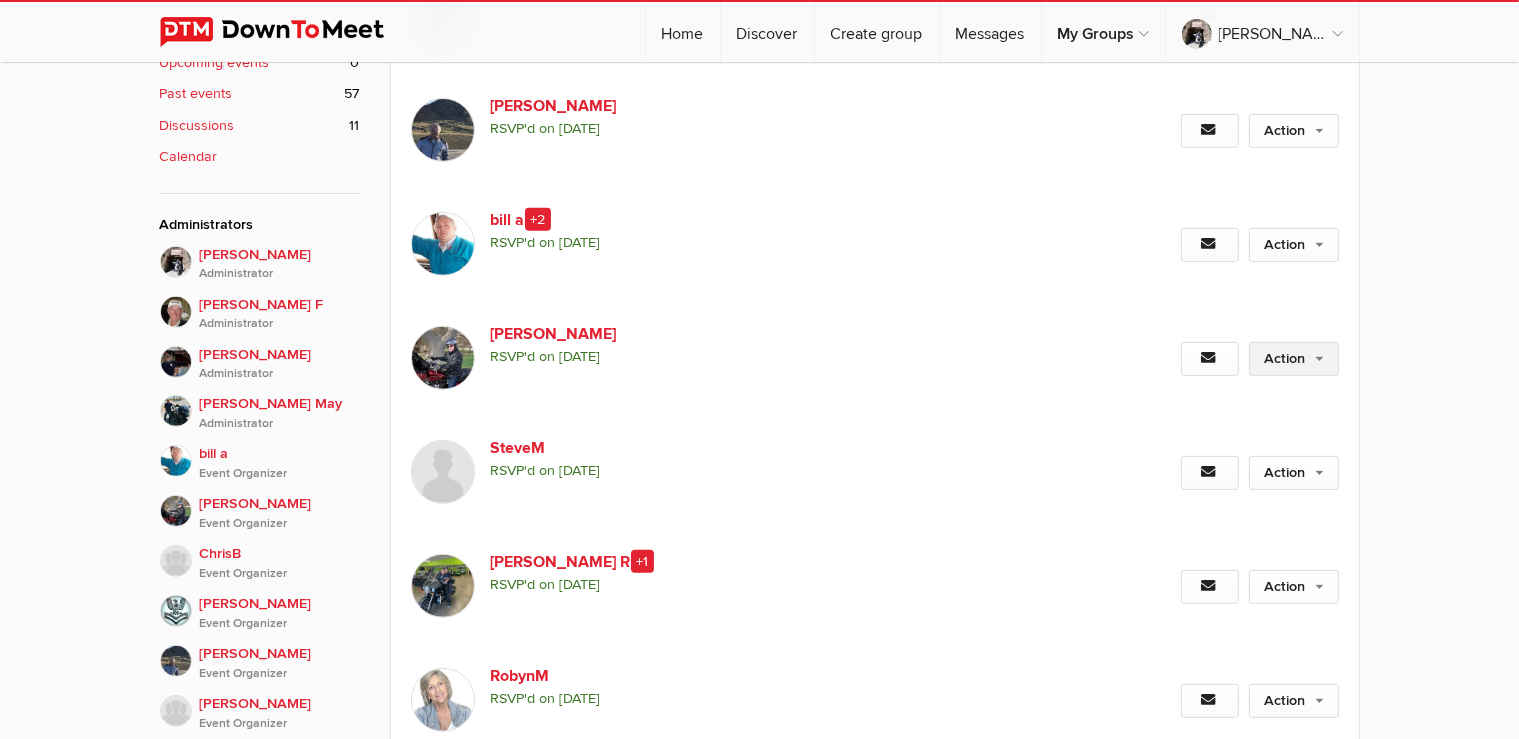 click on "Action" 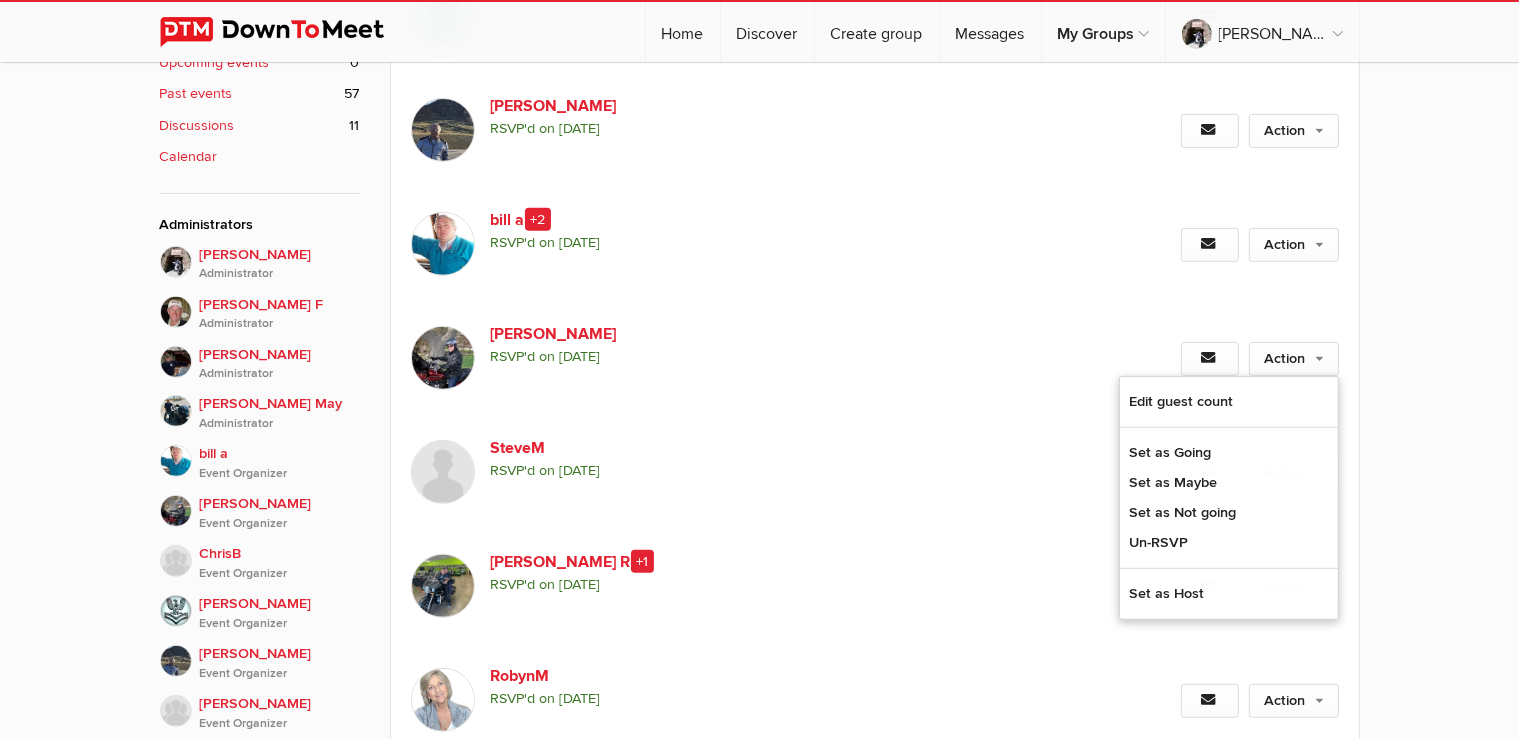 click on "Event is visible to members only This event is listed for members only; only members can see all event details.
[DATE] 8:00 AM CDT
July Breakfast in [GEOGRAPHIC_DATA]
Event
RSVPs
Photos
Discussions  (1)
Reviews
Attendance
Event
RSVPs
Photos
More
Discussions  (1) Reviews Attendance" 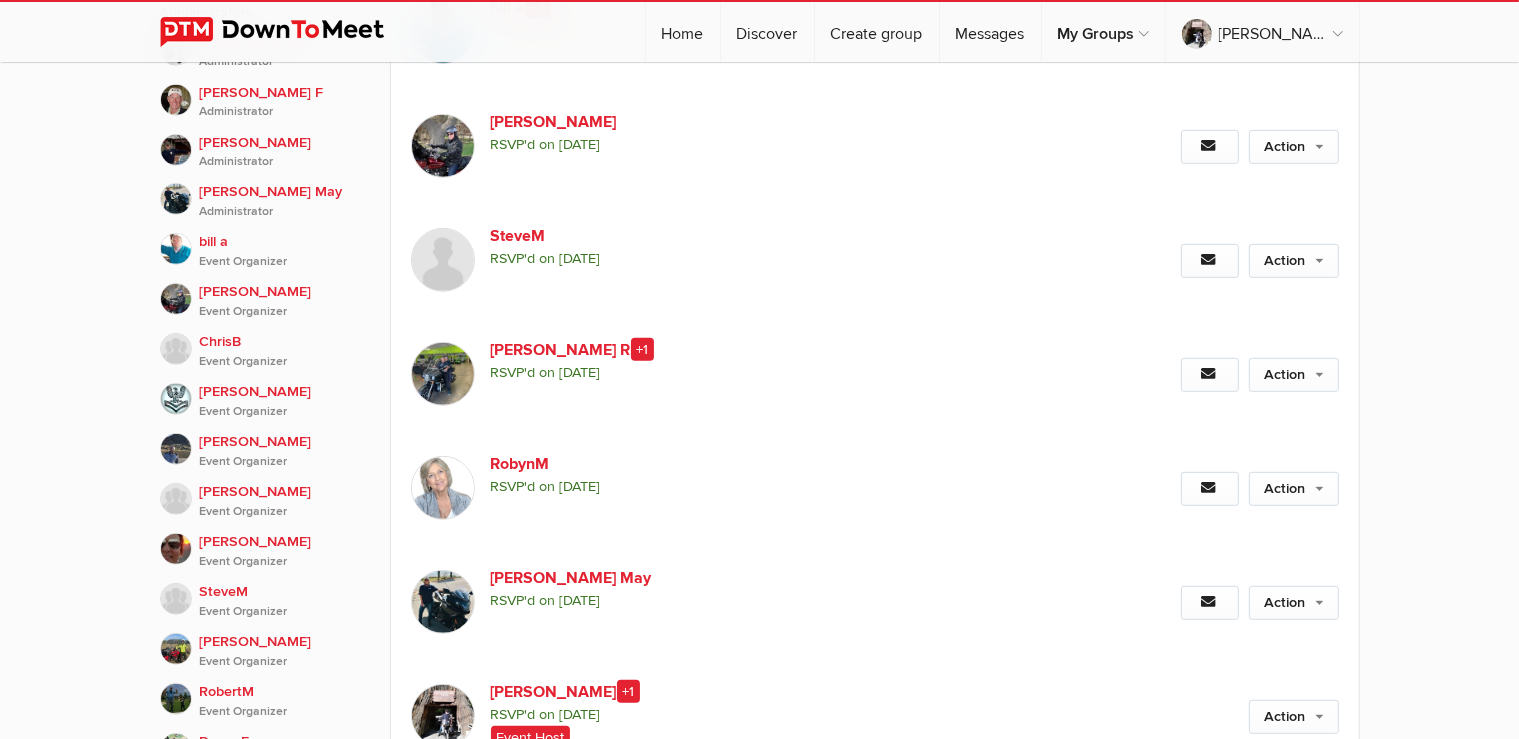 scroll, scrollTop: 1267, scrollLeft: 0, axis: vertical 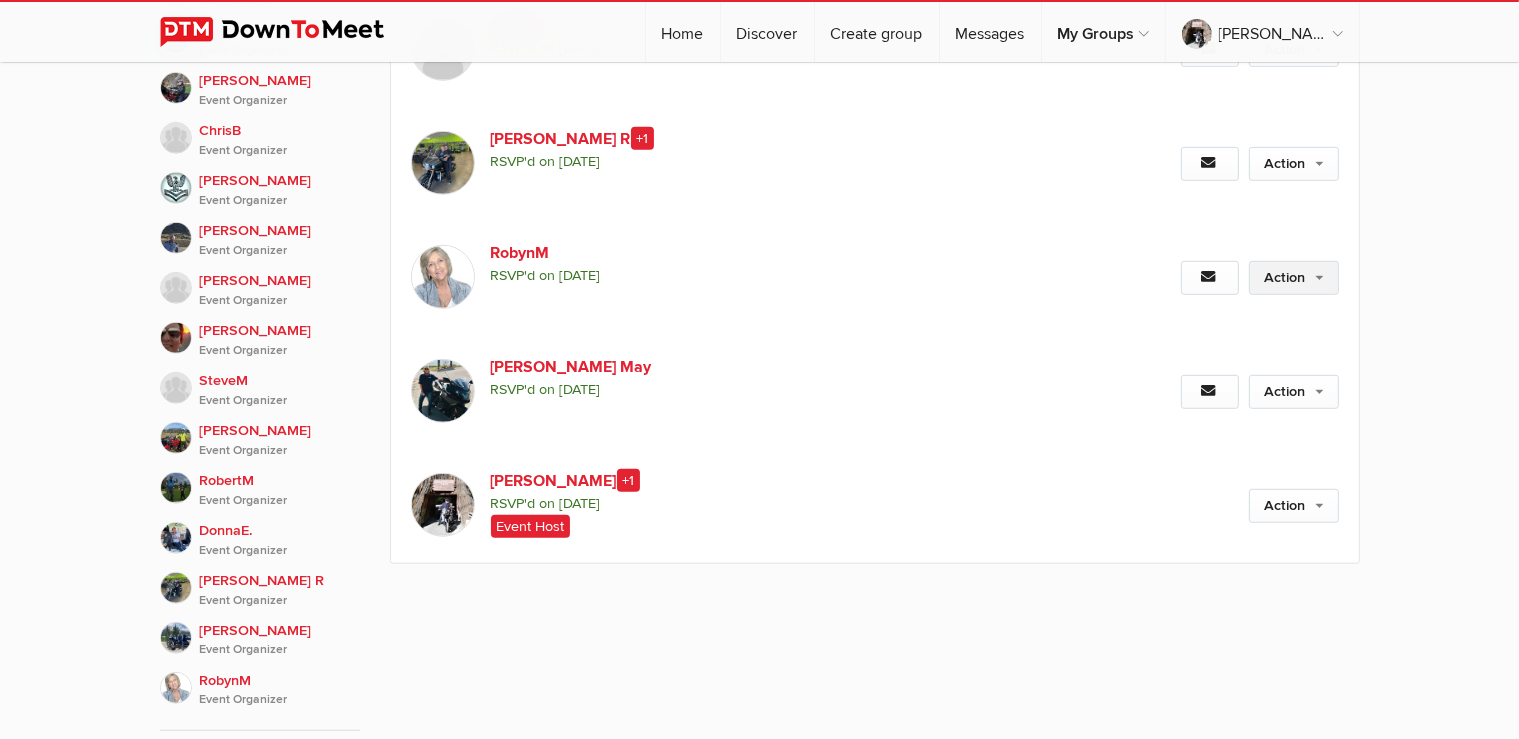 click on "Action" 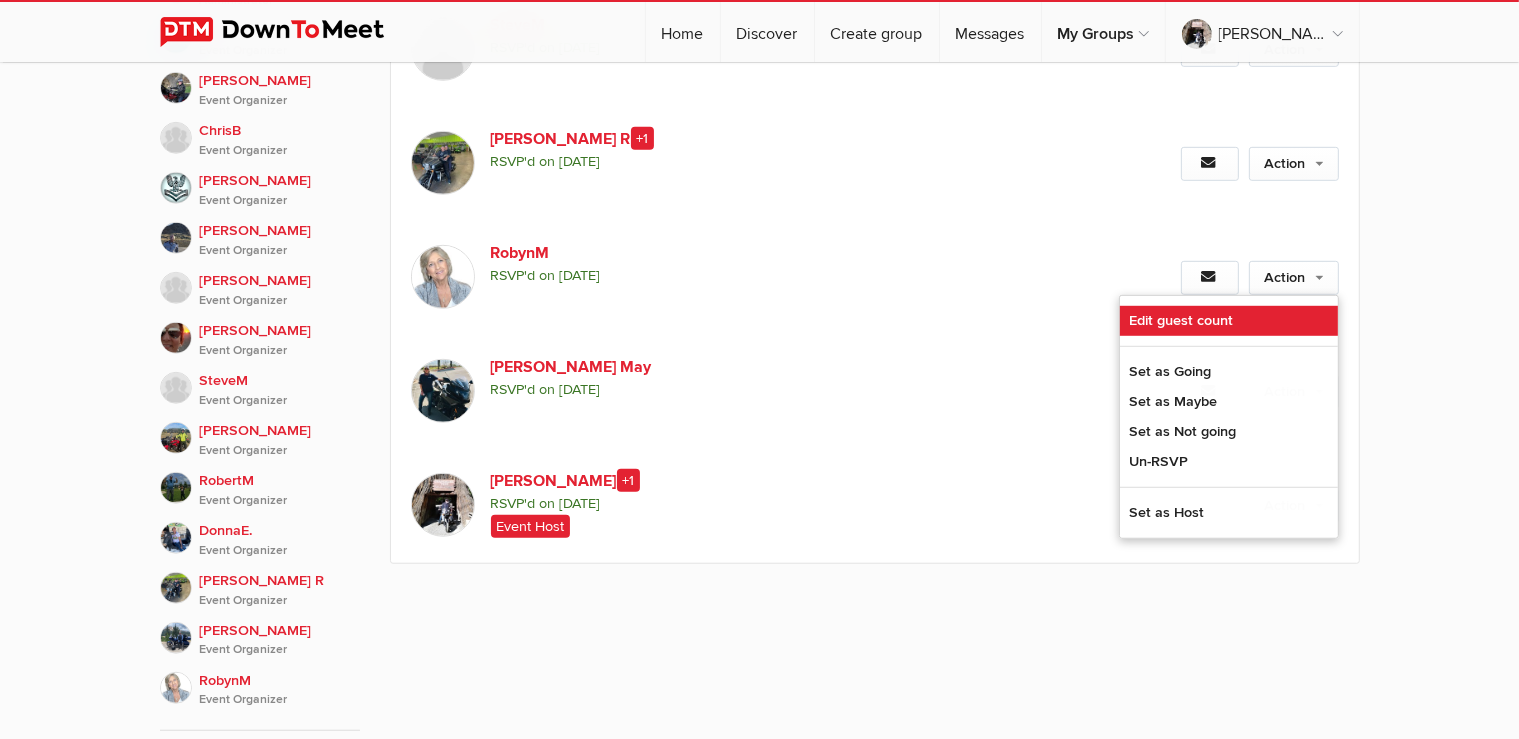 click on "Edit guest count" 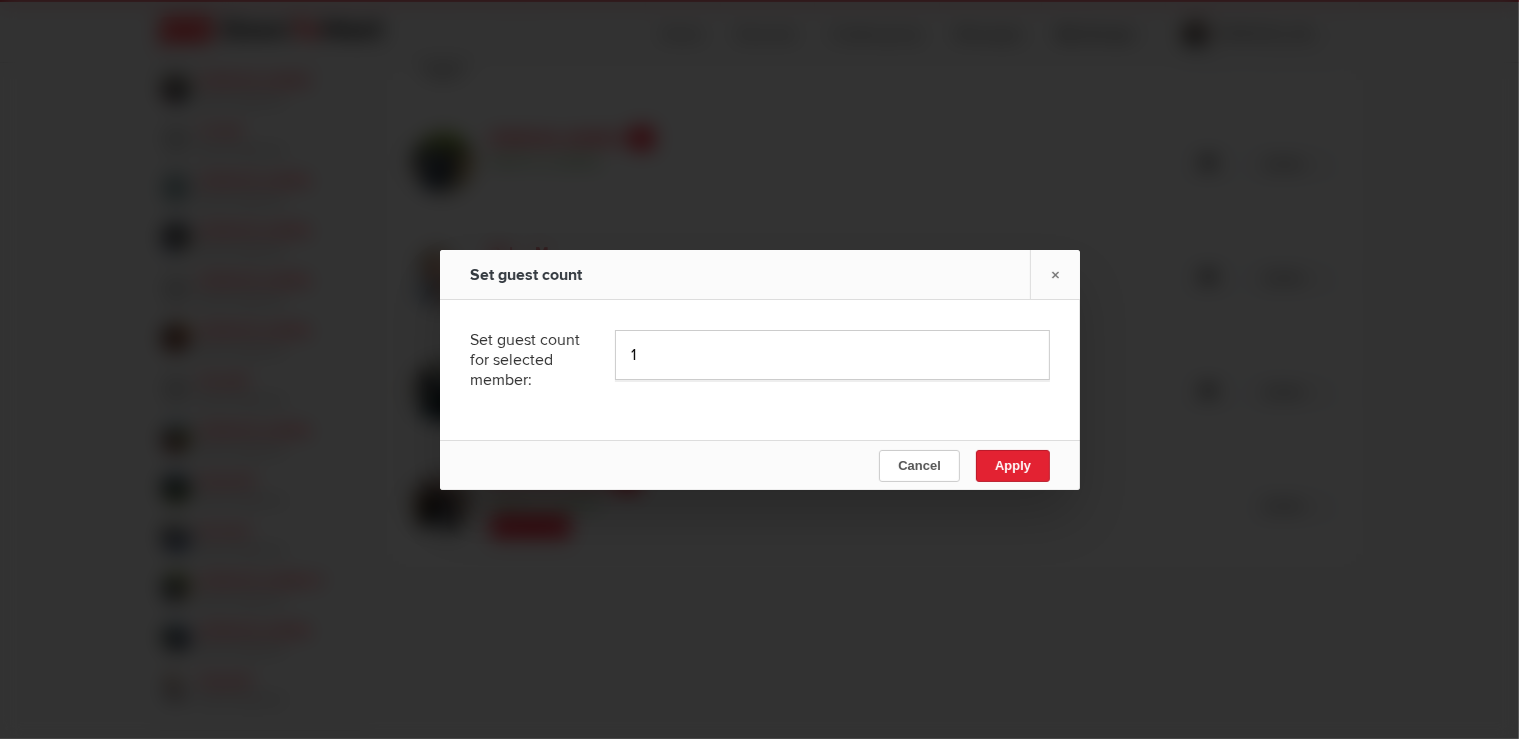 type on "1" 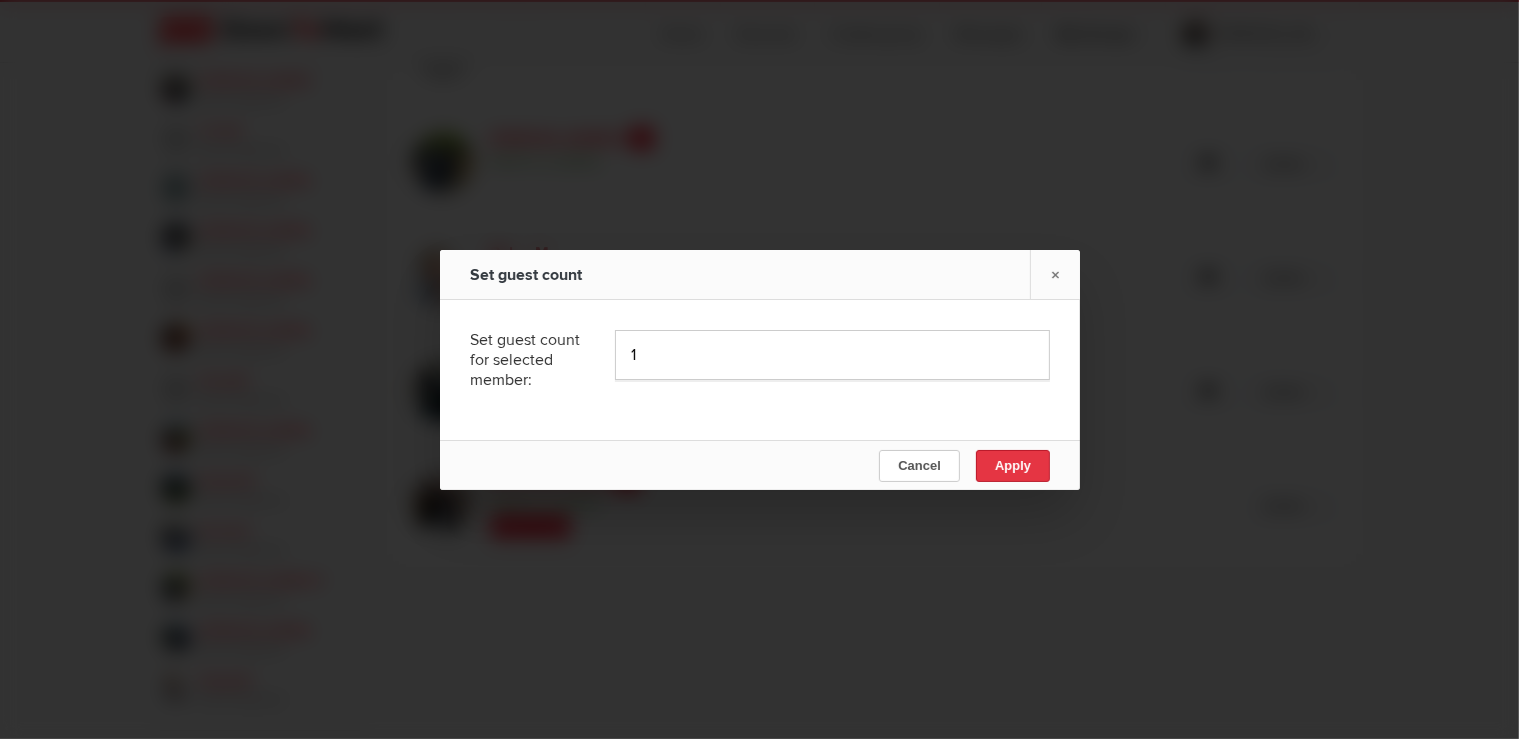 click on "Apply" 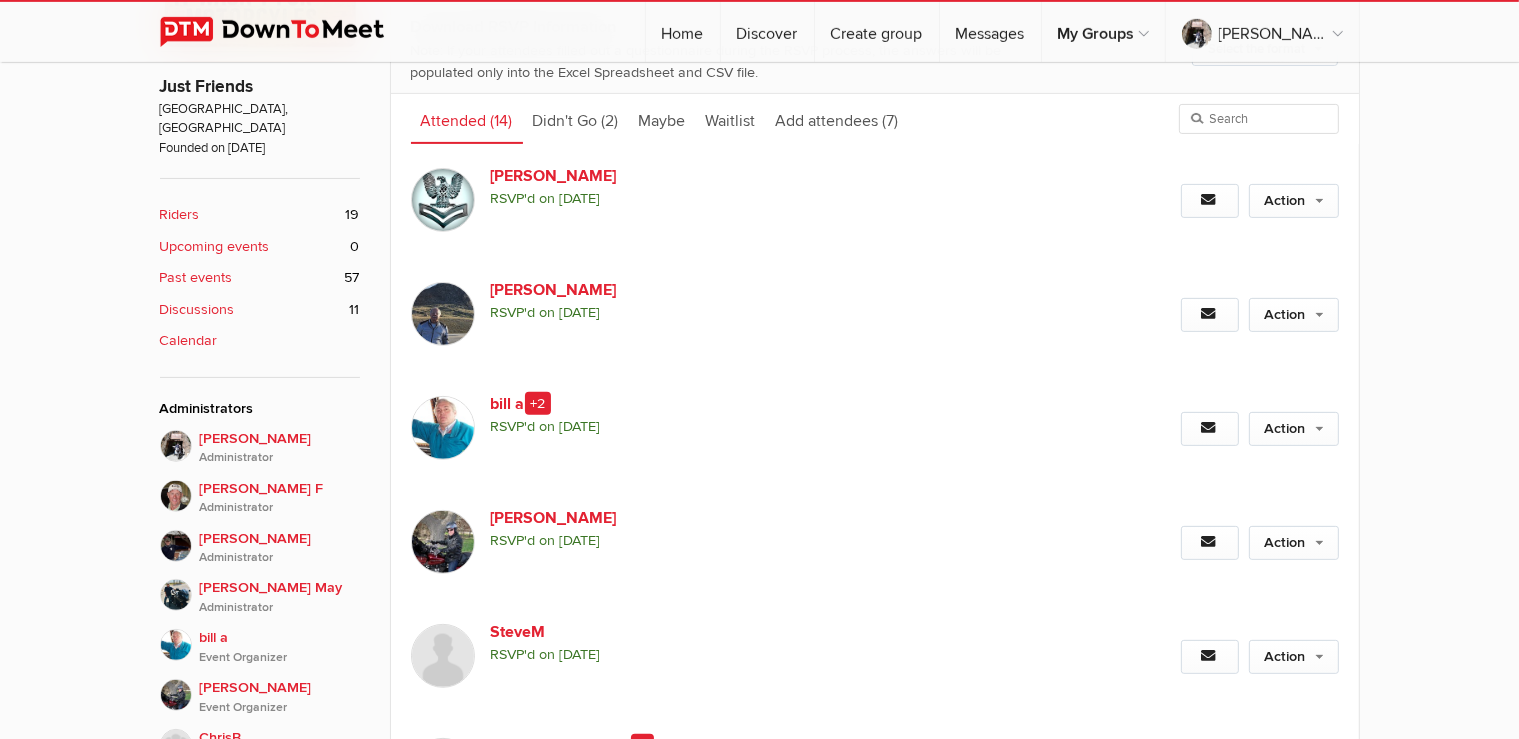 scroll, scrollTop: 739, scrollLeft: 0, axis: vertical 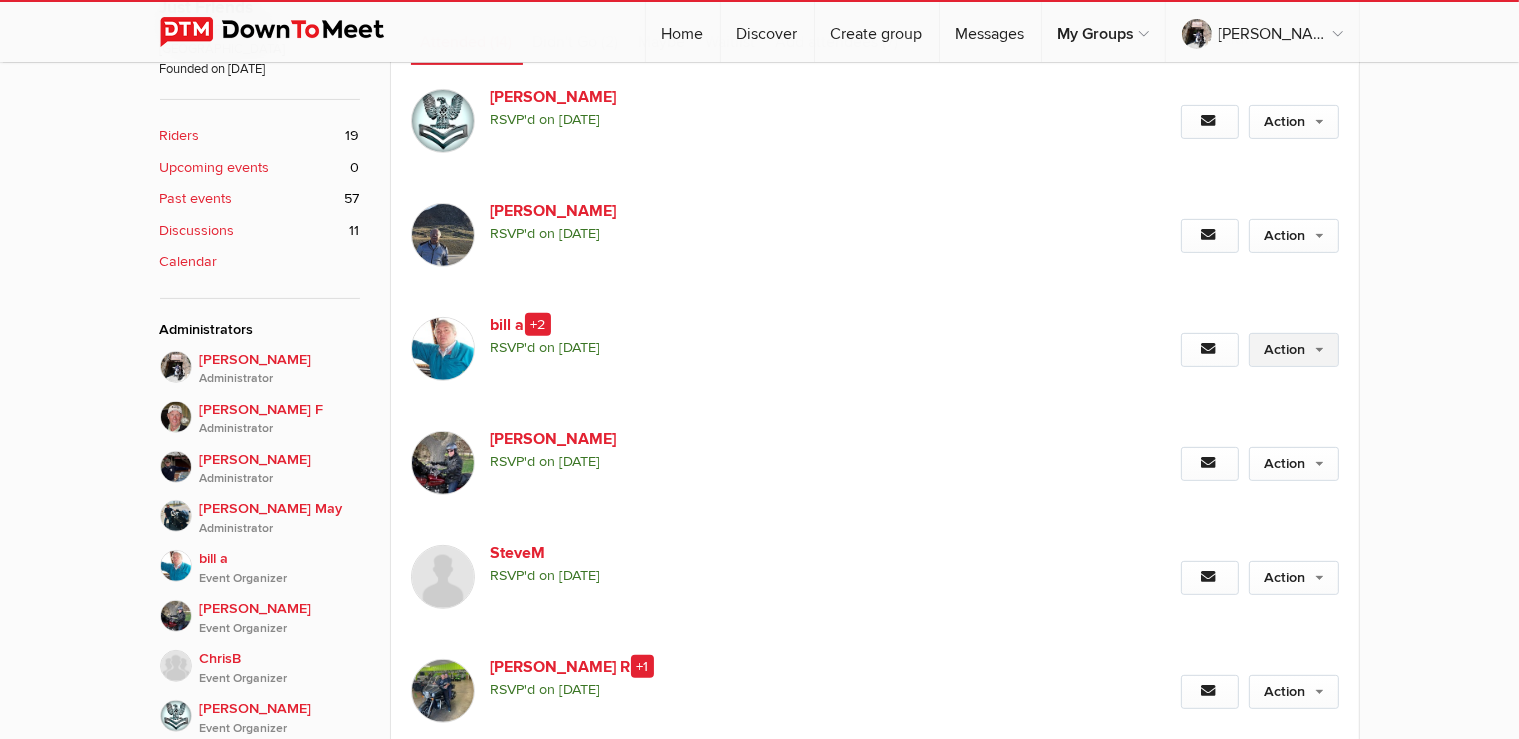 click on "Action" 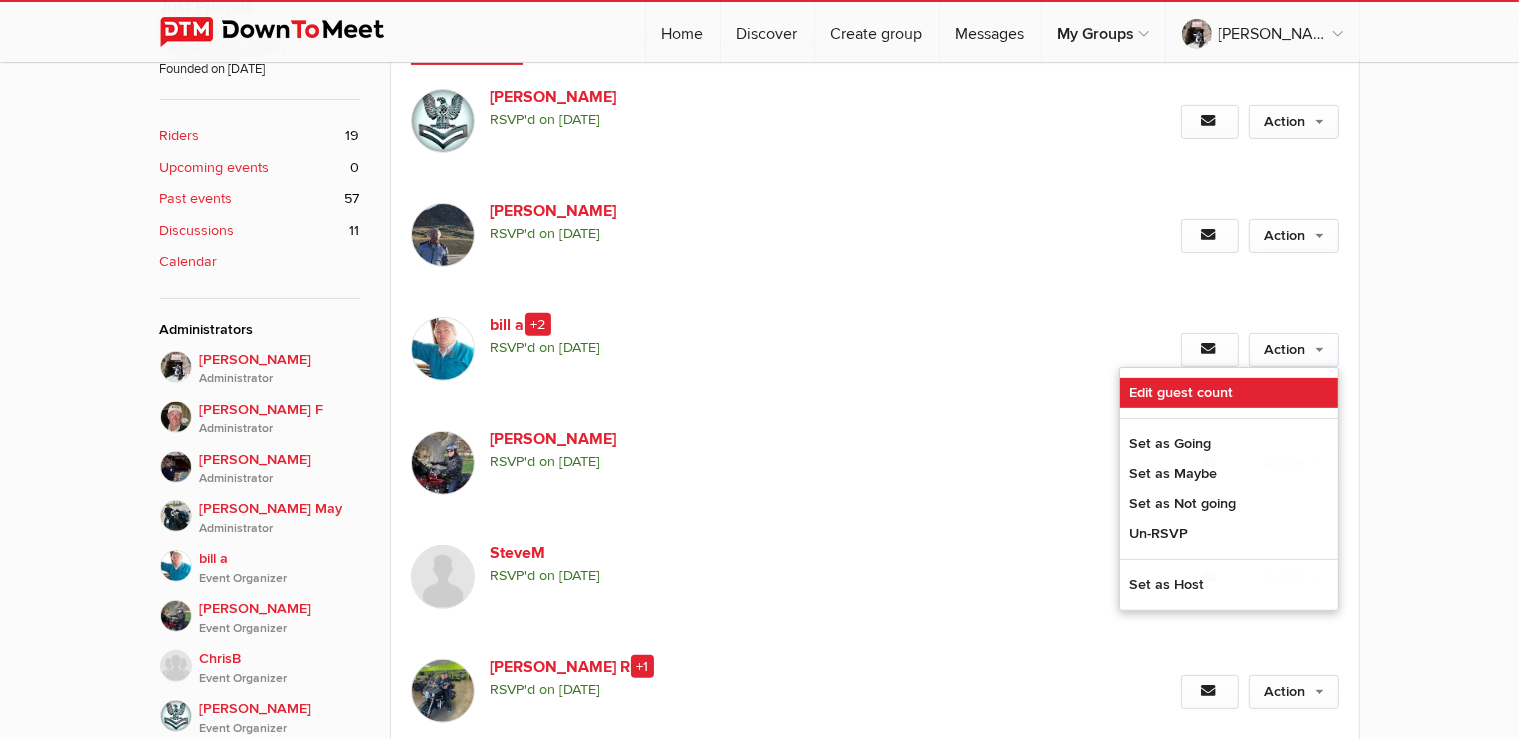 click on "Edit guest count" 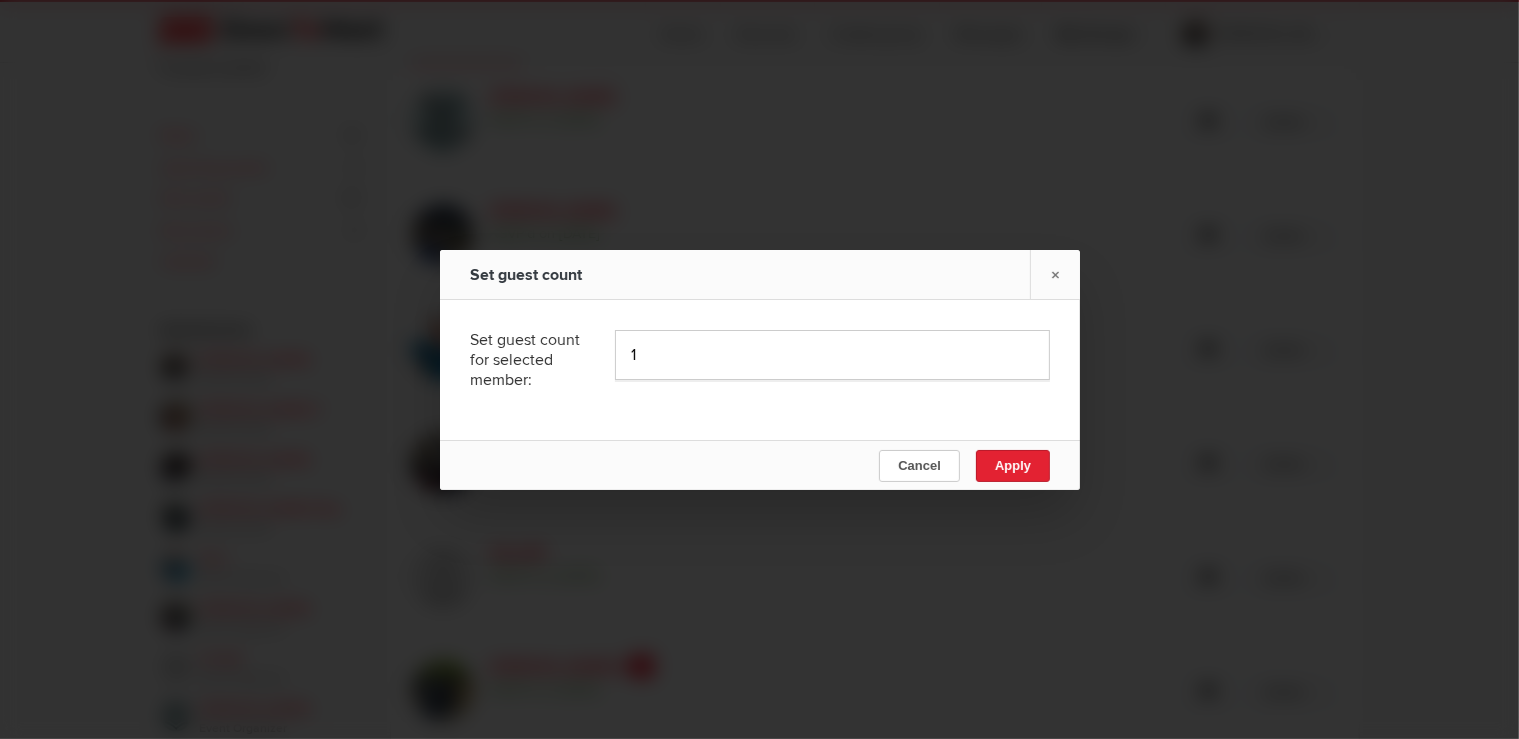 type on "1" 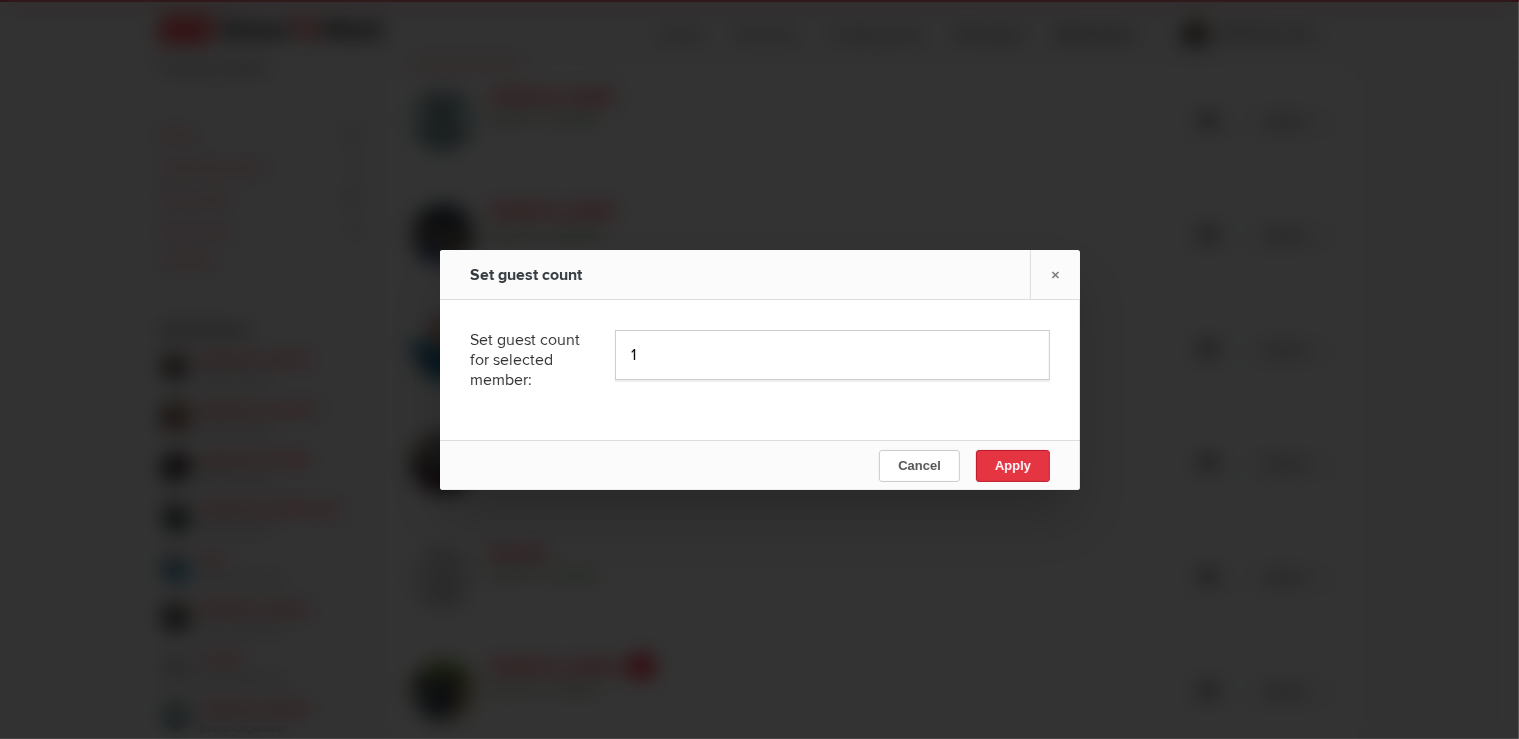 click on "Apply" 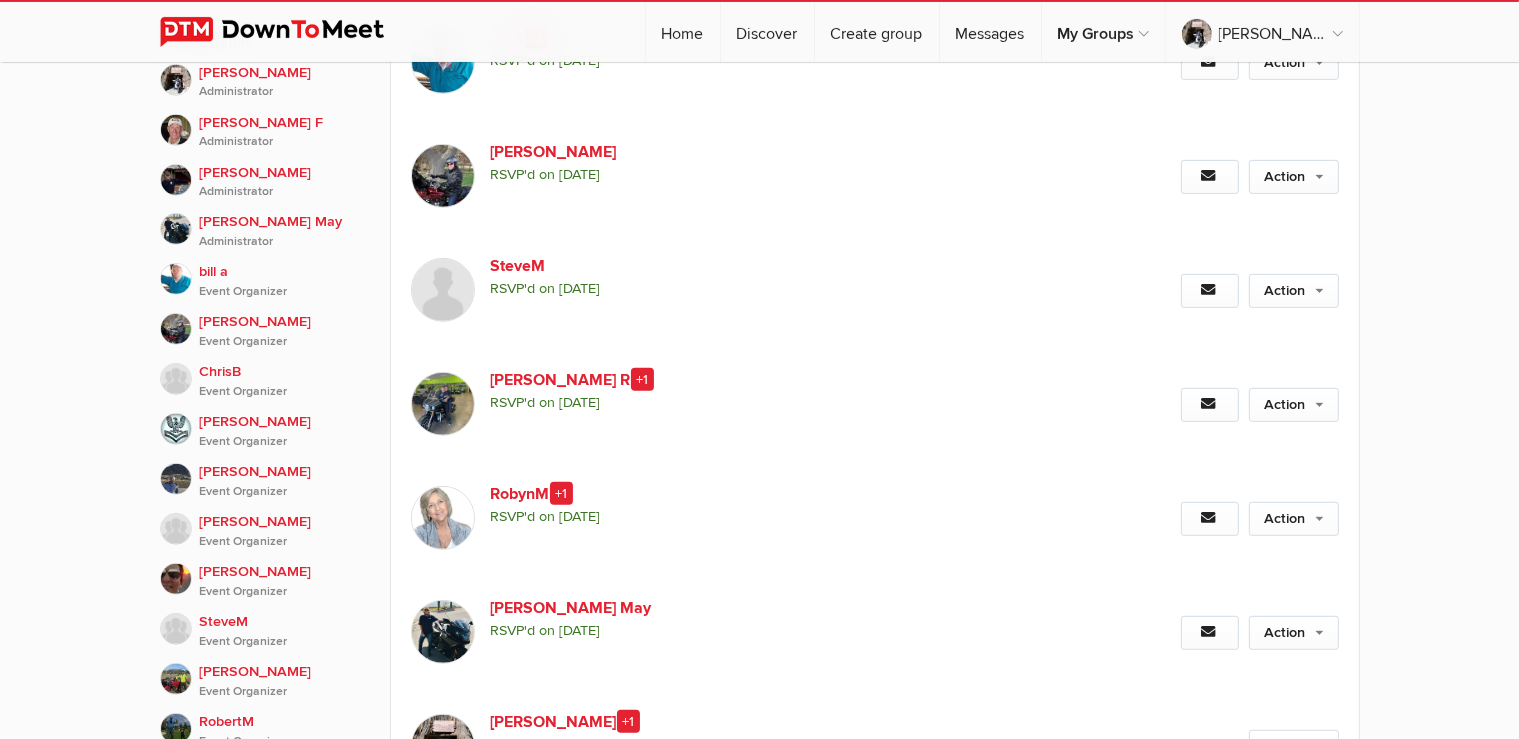 scroll, scrollTop: 1056, scrollLeft: 0, axis: vertical 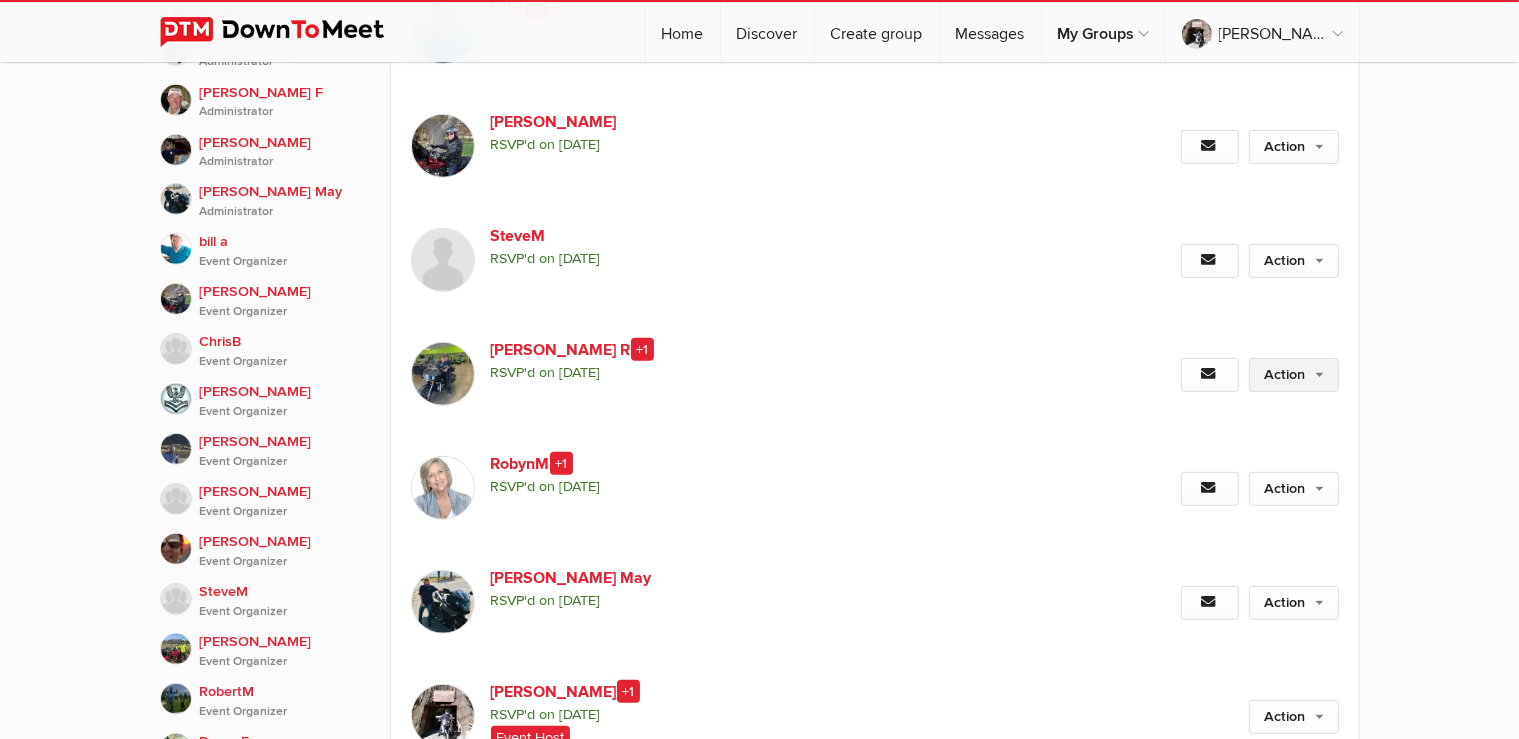 click on "Action" 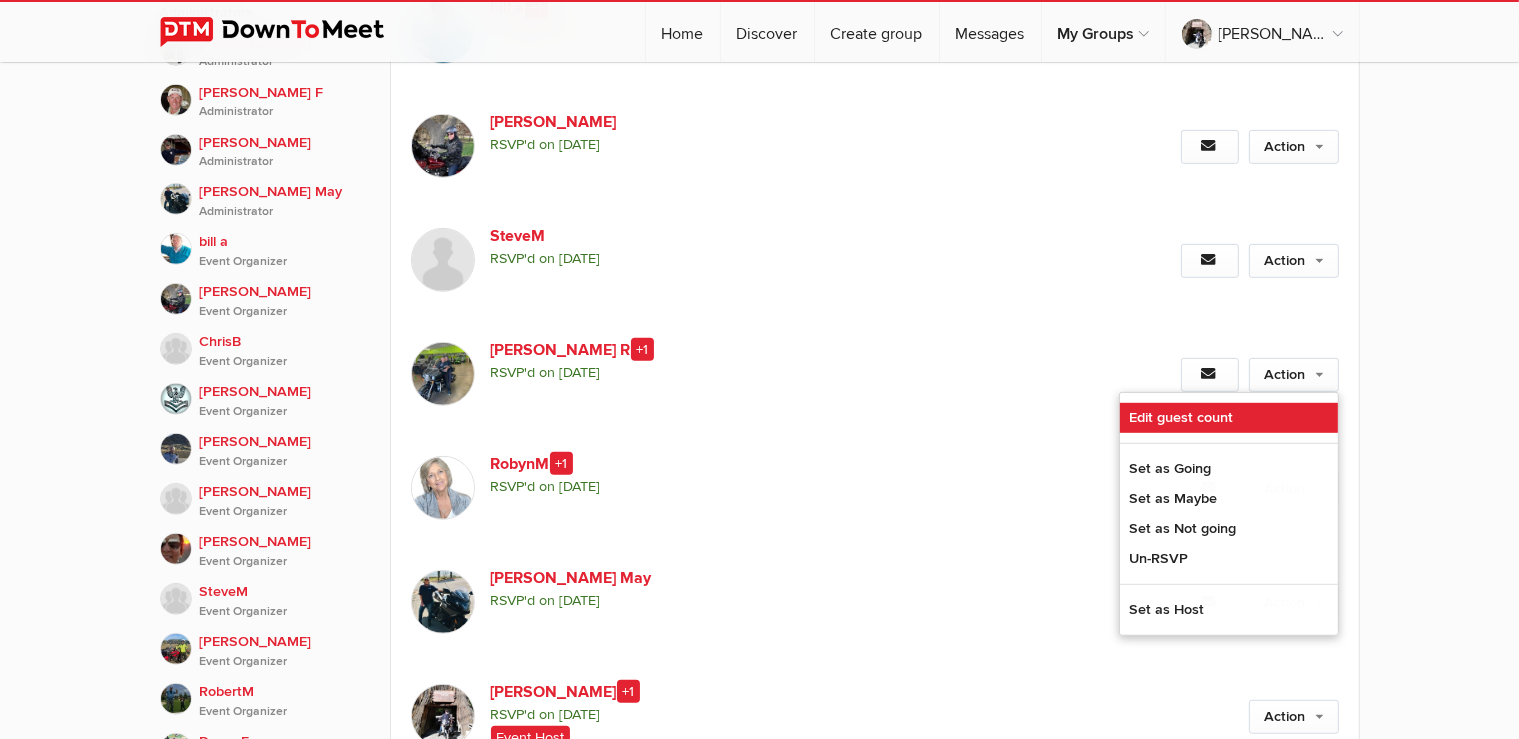 click on "Edit guest count" 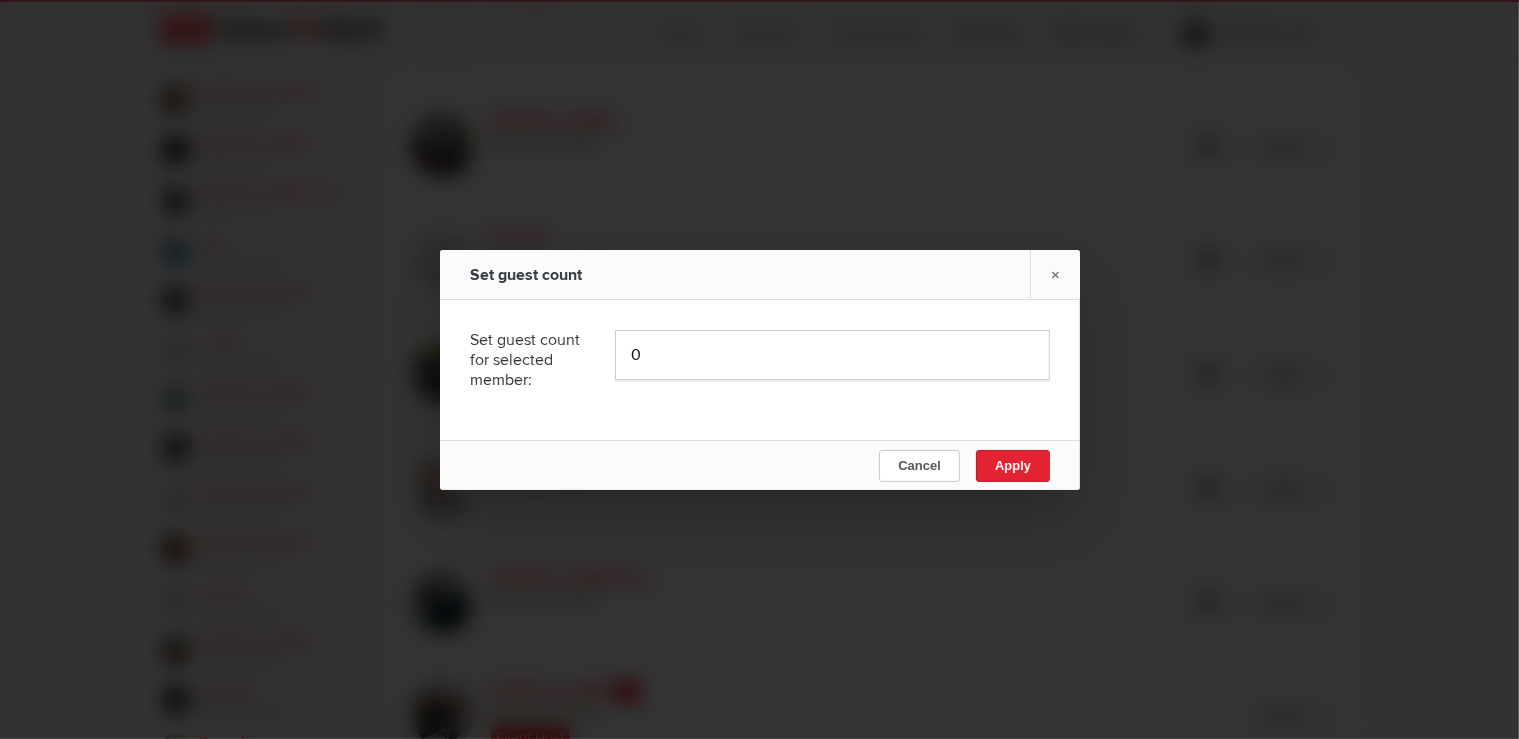 type on "0" 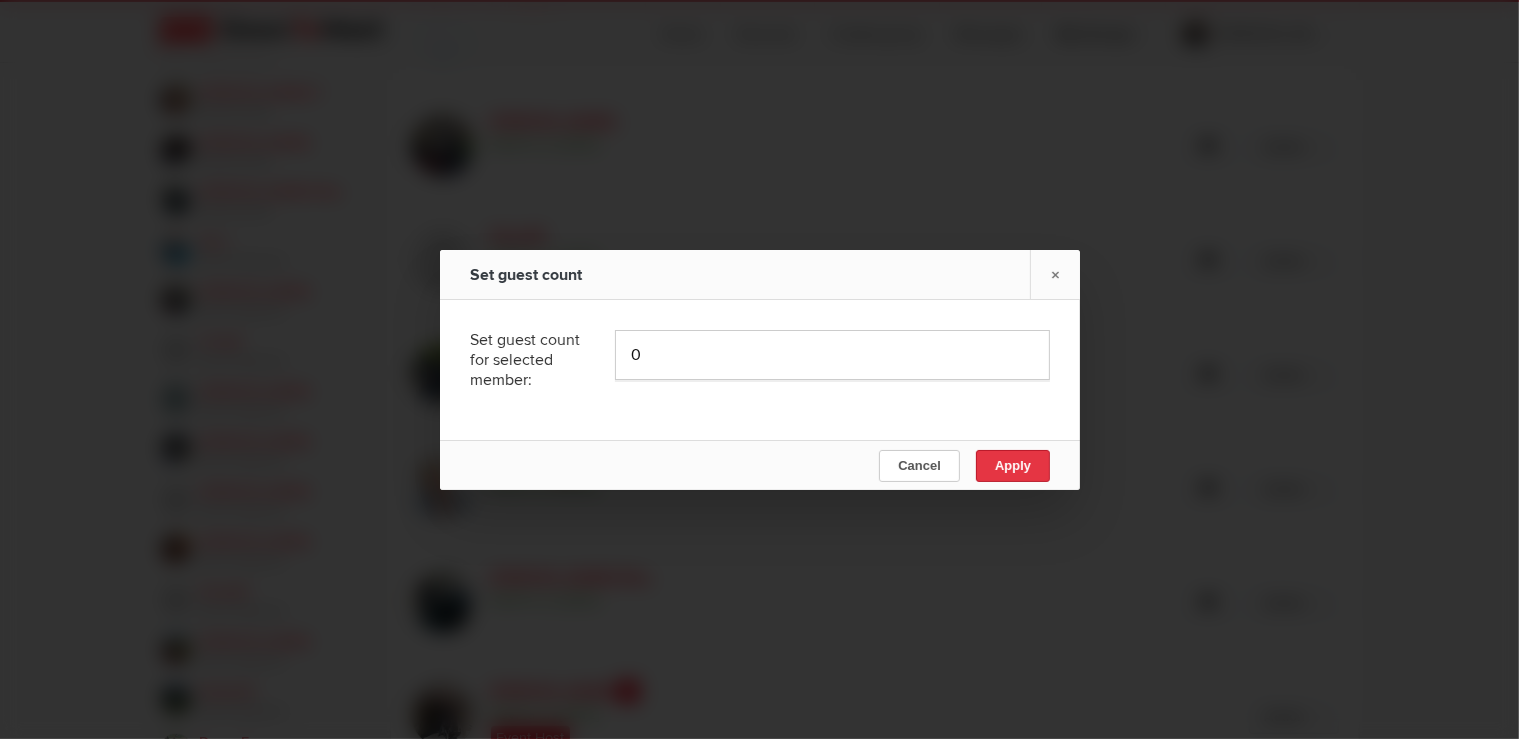 click on "Apply" 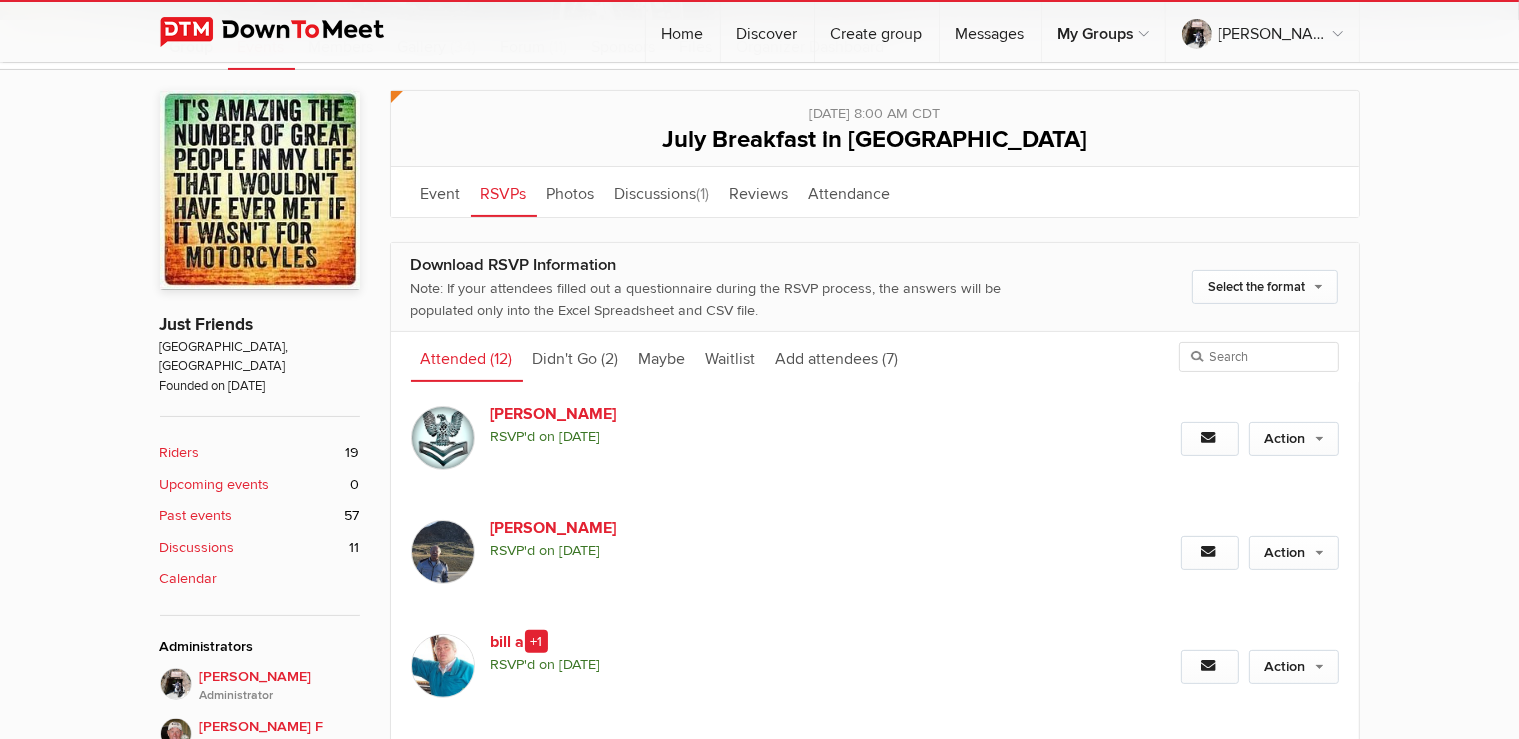 scroll, scrollTop: 0, scrollLeft: 0, axis: both 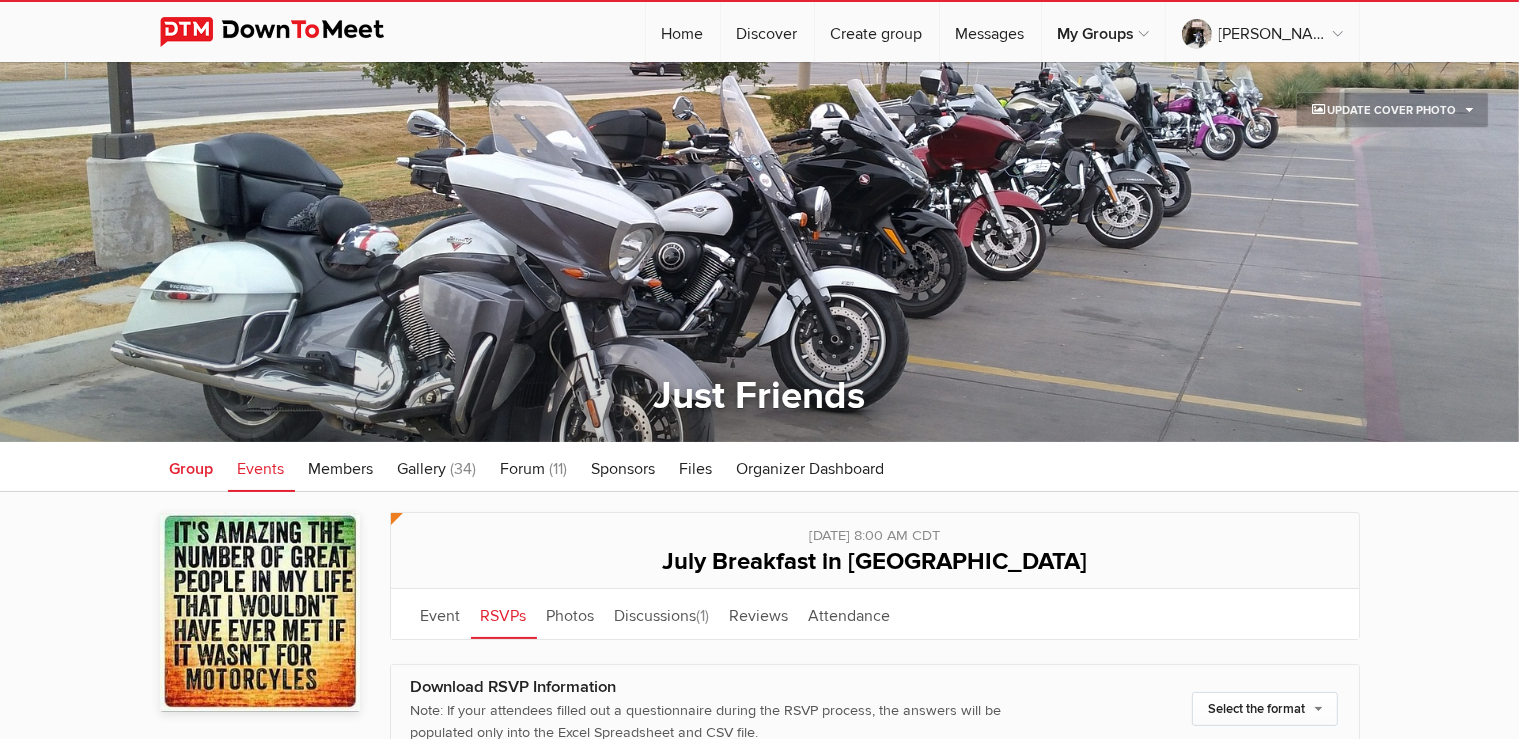 click on "Group" 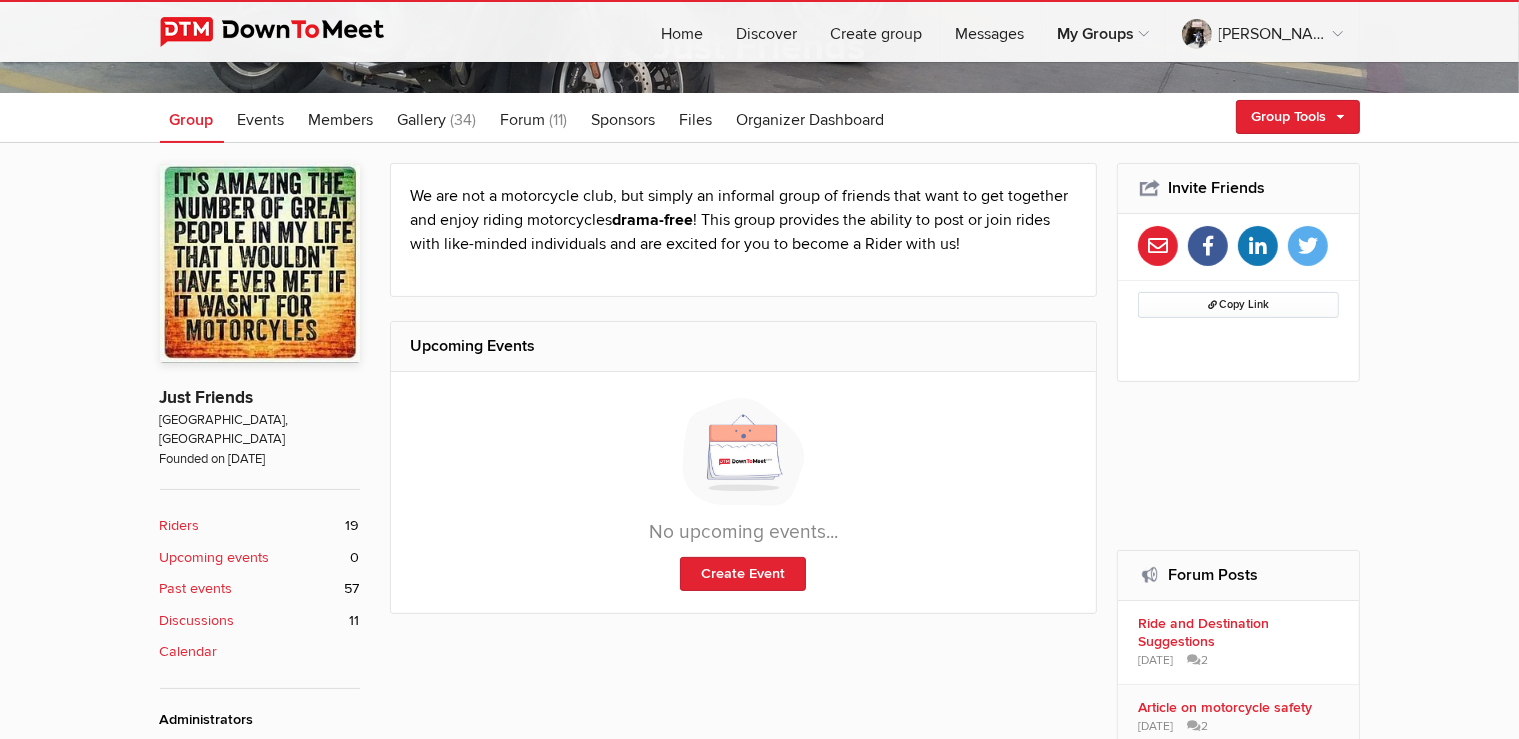 scroll, scrollTop: 422, scrollLeft: 0, axis: vertical 